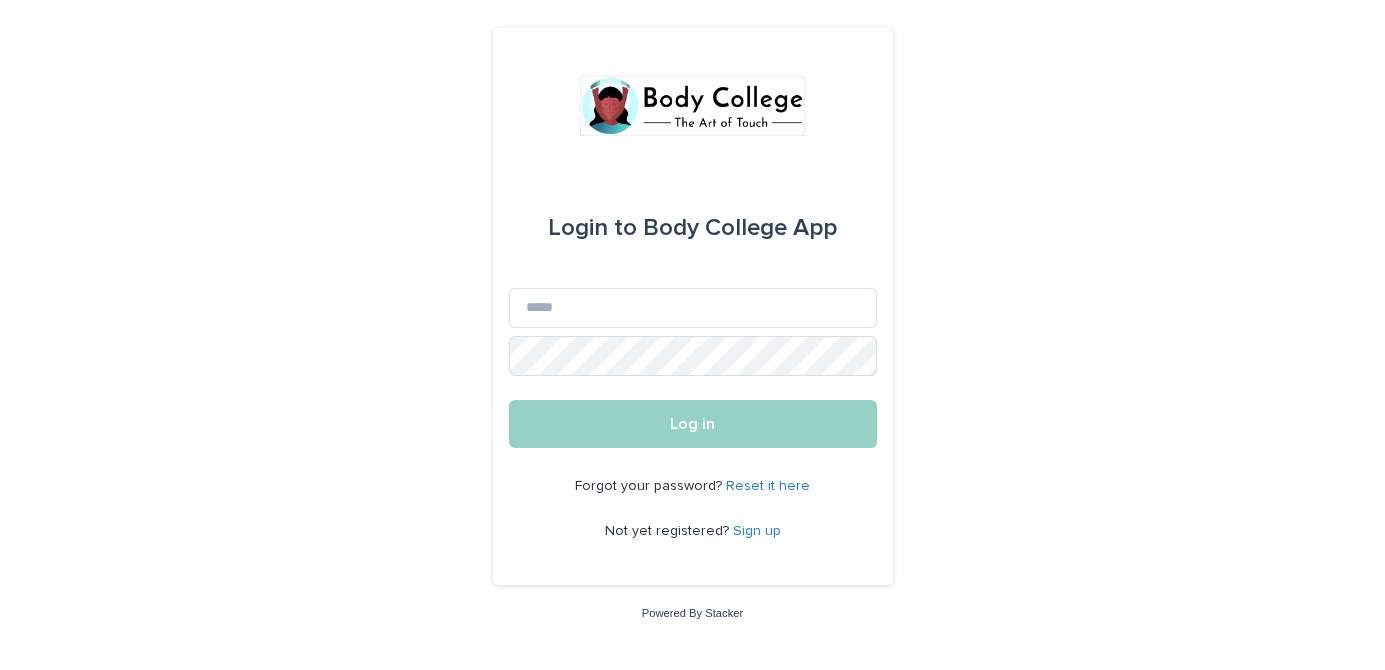 scroll, scrollTop: 0, scrollLeft: 0, axis: both 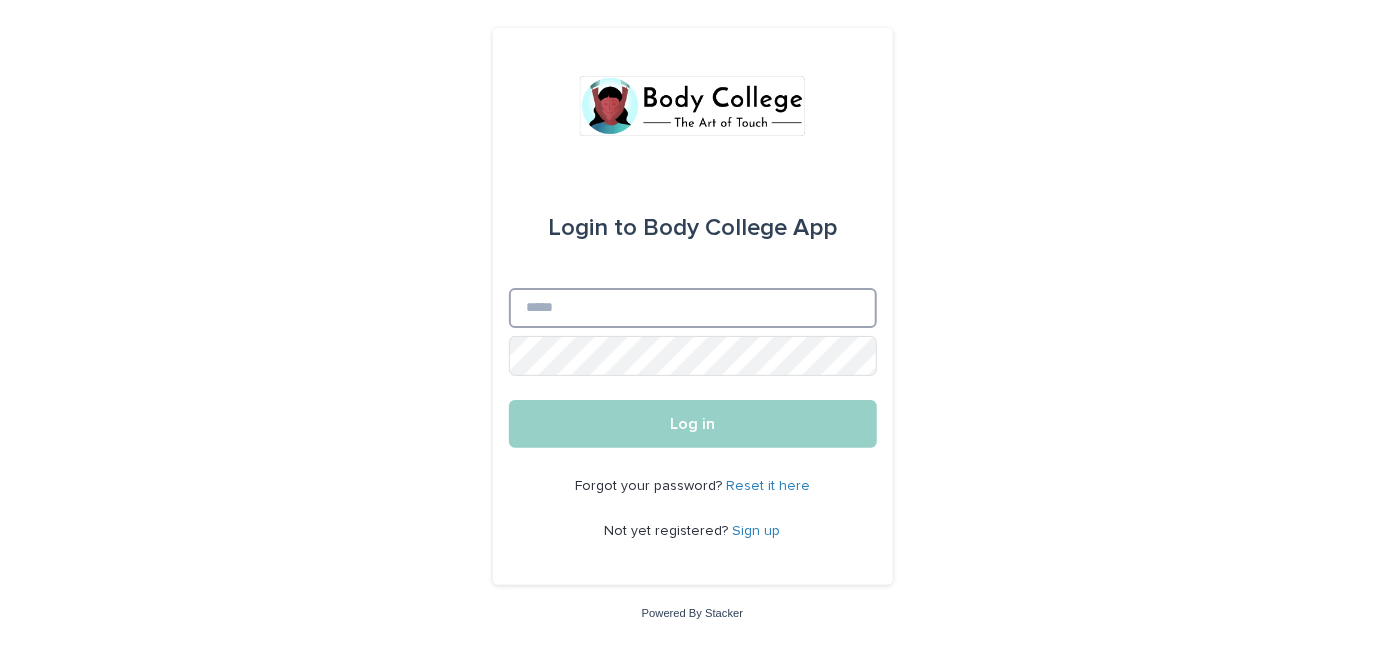 click on "Email" at bounding box center [693, 308] 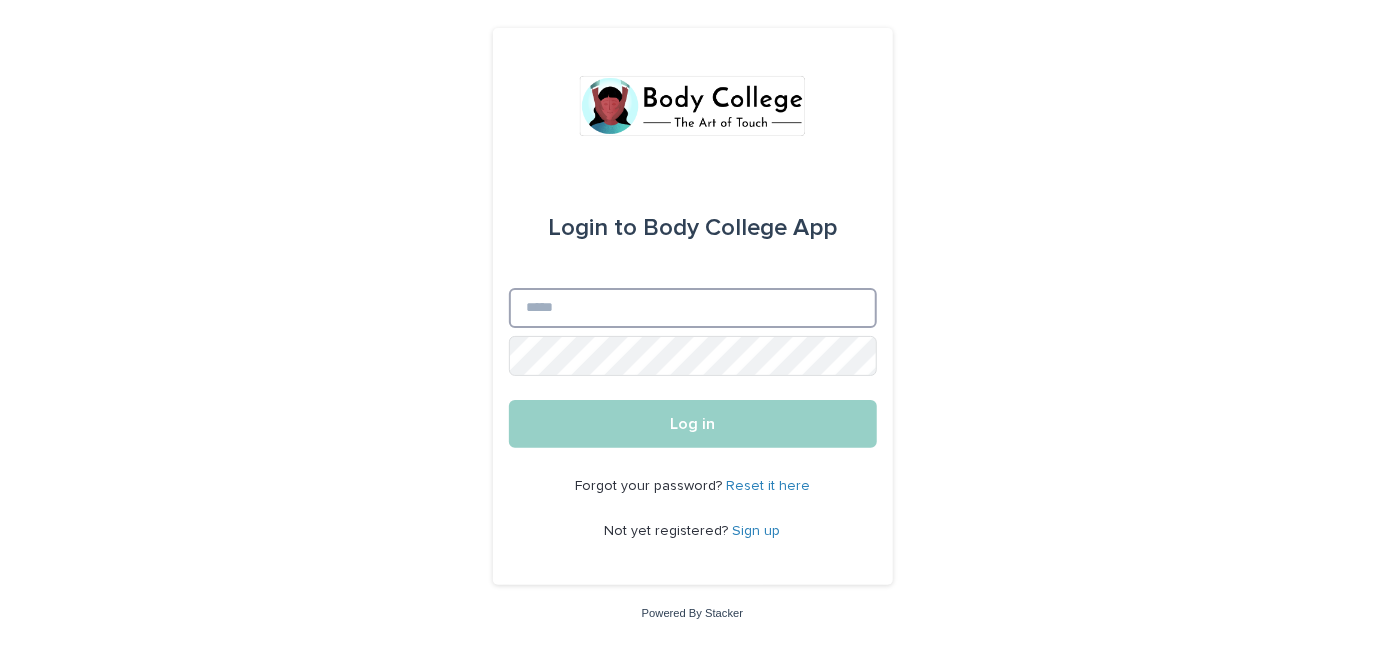 type on "**********" 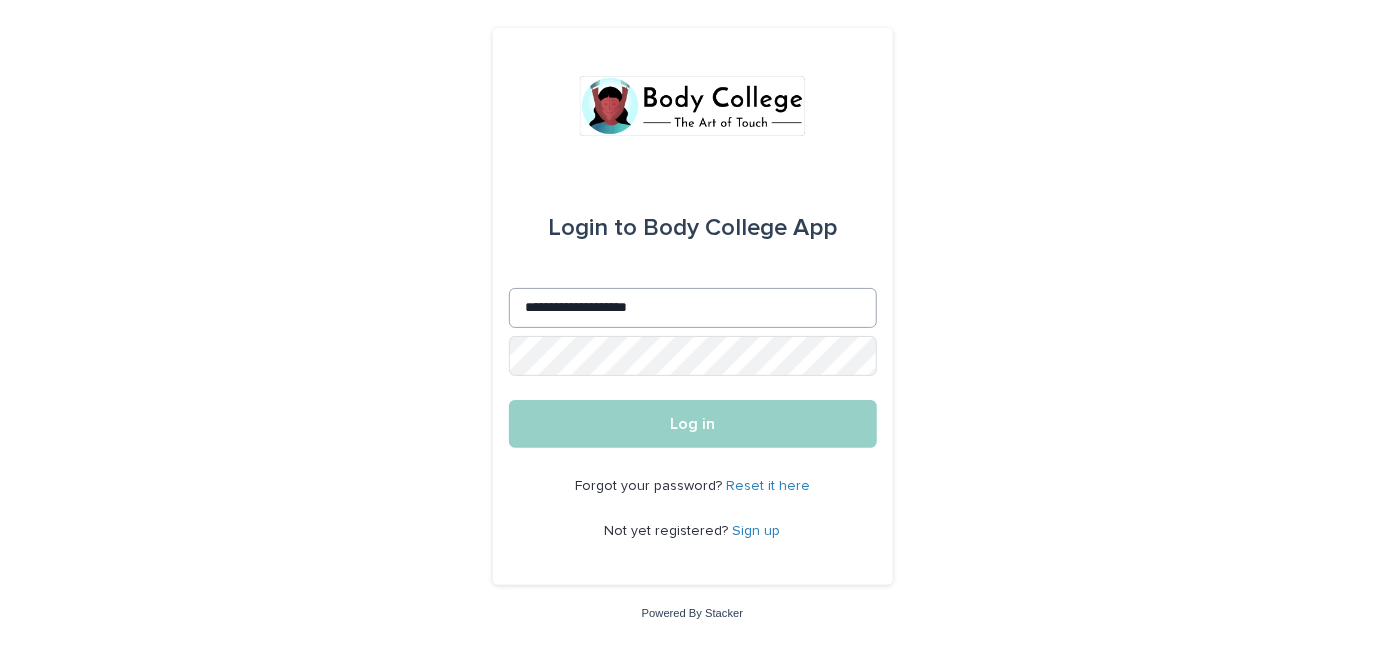 click on "Log in" at bounding box center [693, 424] 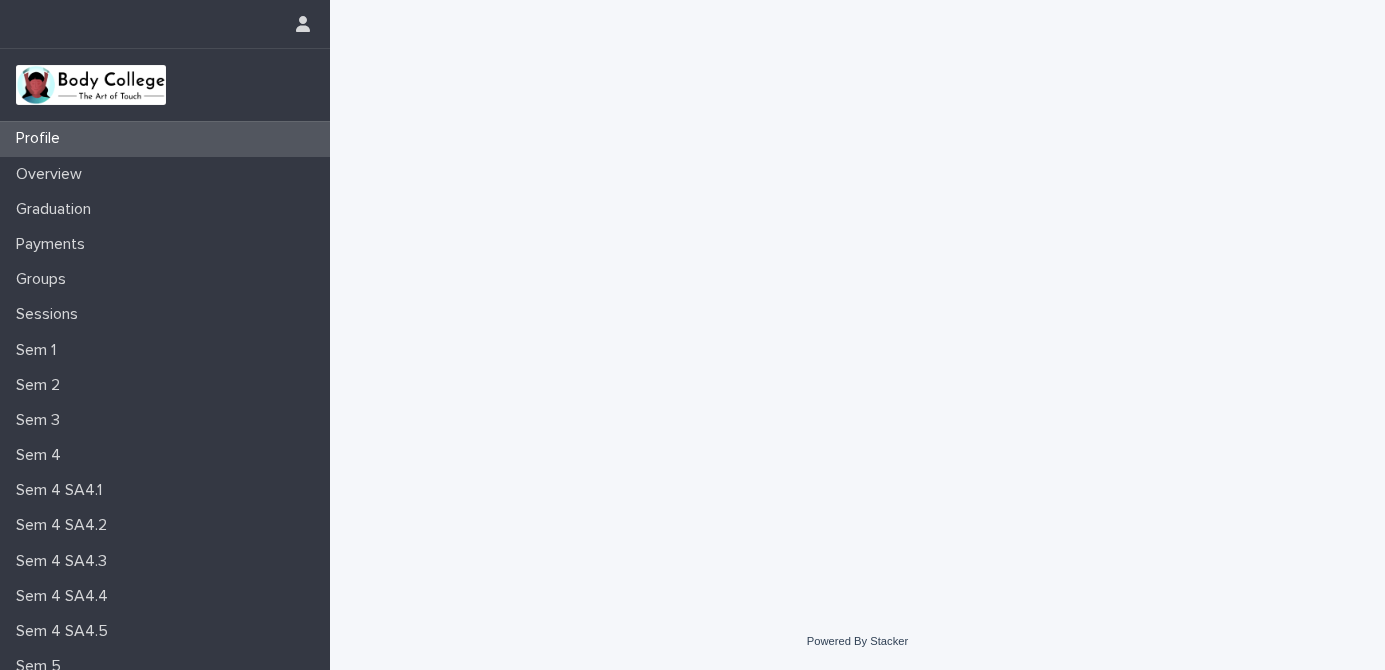 scroll, scrollTop: 0, scrollLeft: 0, axis: both 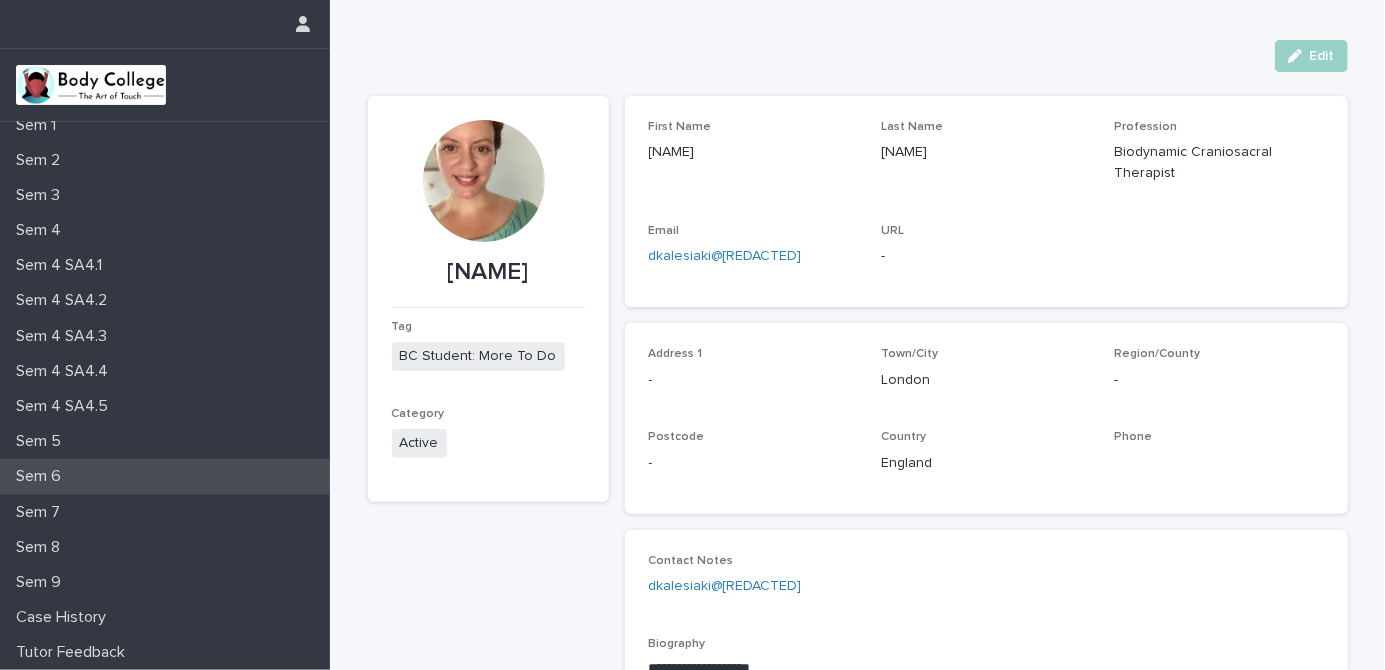 click on "Sem 6" at bounding box center (42, 476) 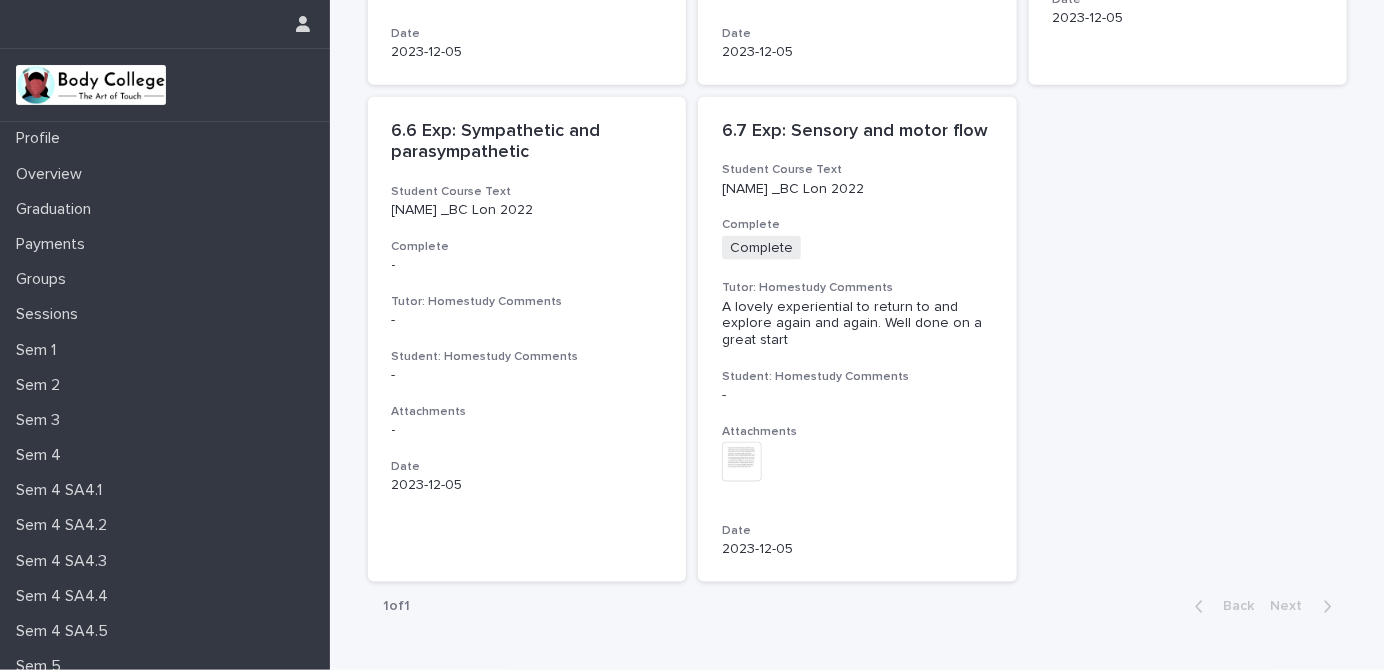 scroll, scrollTop: 0, scrollLeft: 0, axis: both 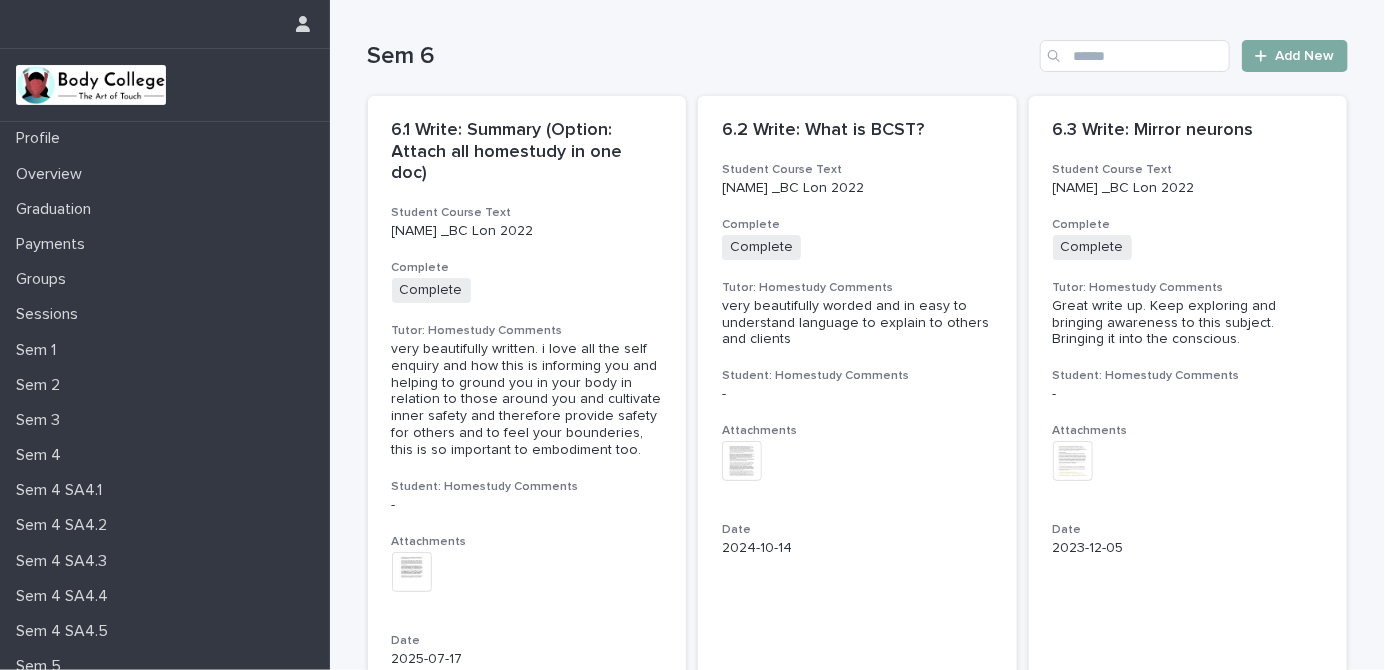 click on "Add New" at bounding box center (1294, 56) 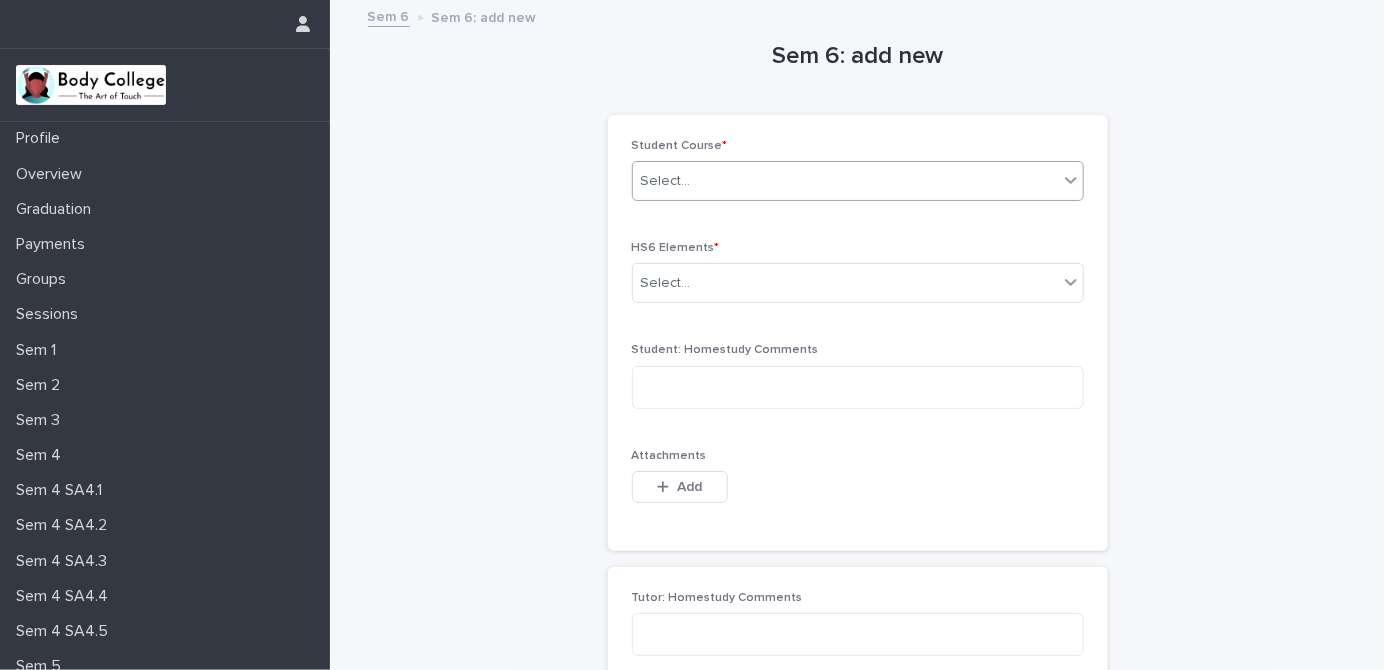 click at bounding box center [1071, 180] 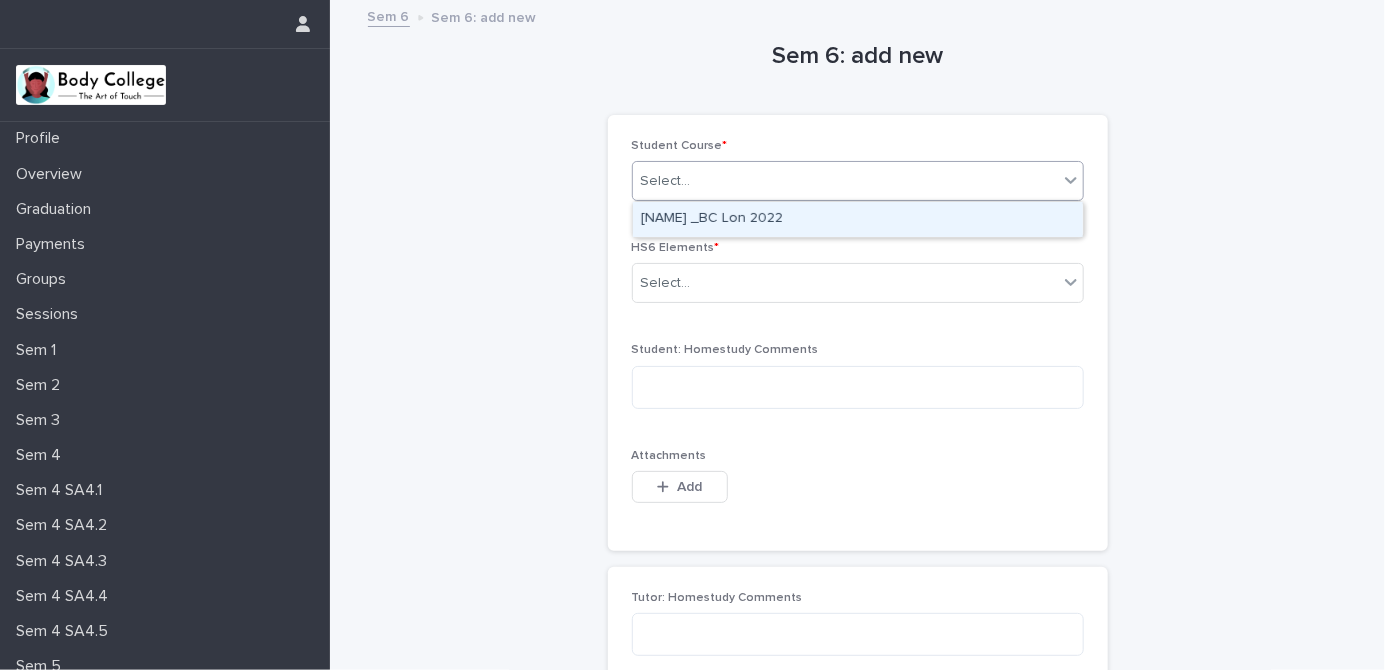 click on "[NAME] _BC Lon 2022" at bounding box center (858, 219) 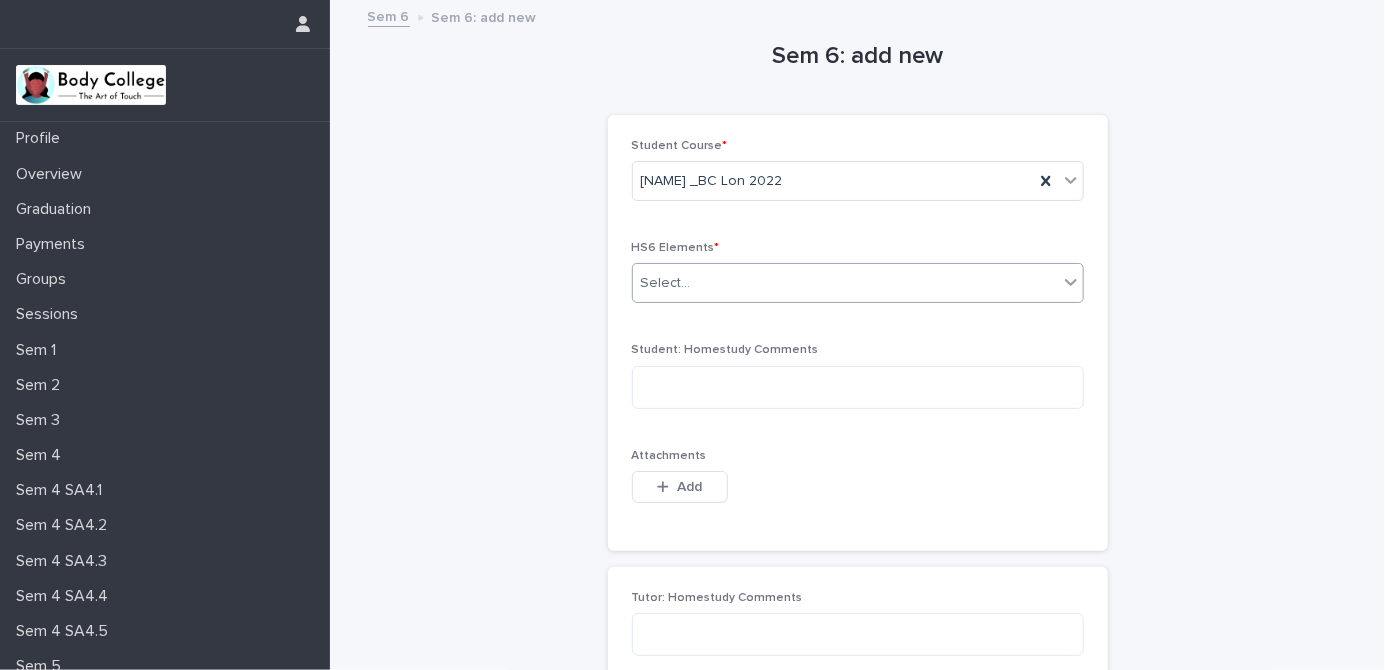 click on "Select..." at bounding box center [845, 283] 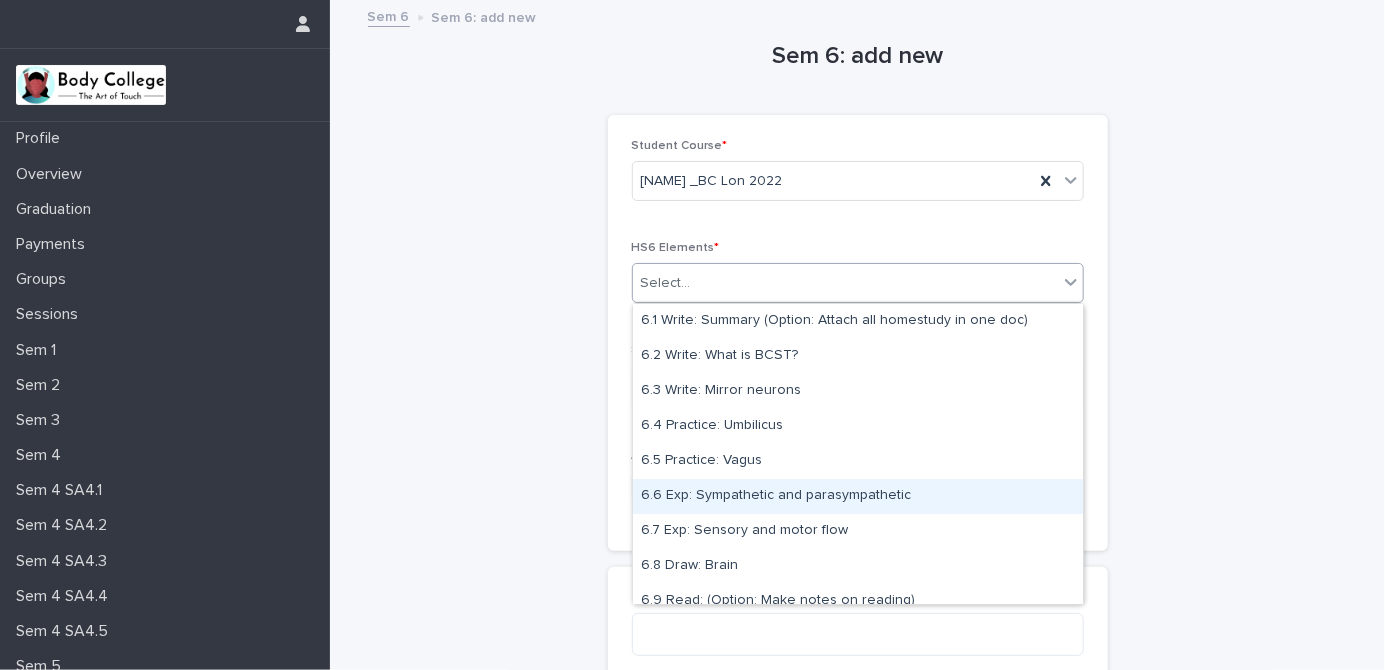 click on "6.6 Exp: Sympathetic and parasympathetic" at bounding box center (858, 496) 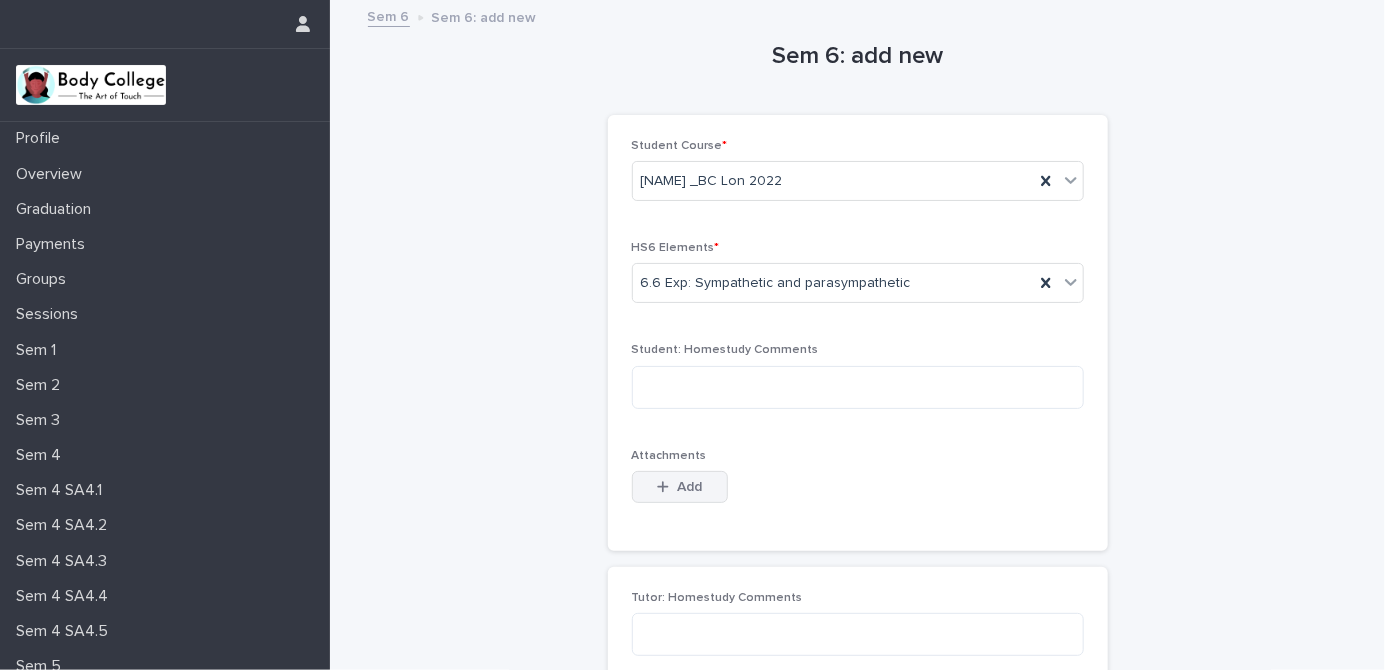 click on "Add" at bounding box center [680, 487] 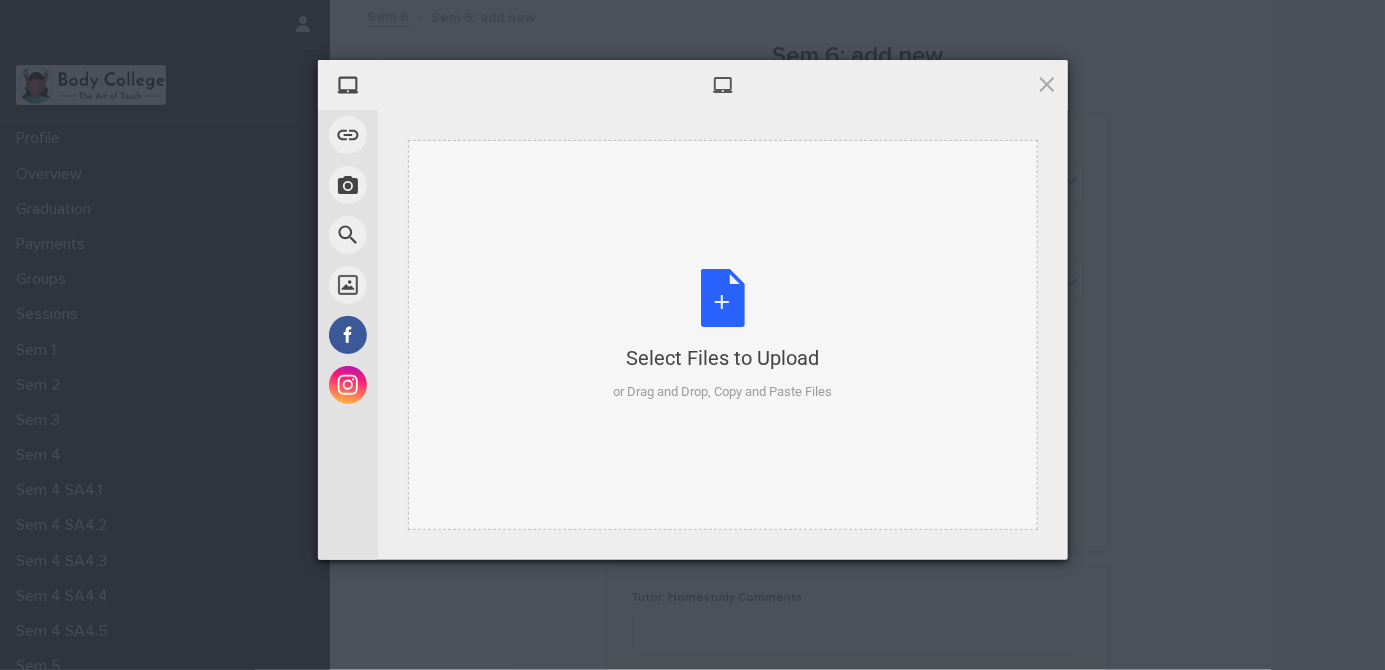 click on "Select Files to Upload
or Drag and Drop, Copy and Paste Files" at bounding box center [722, 335] 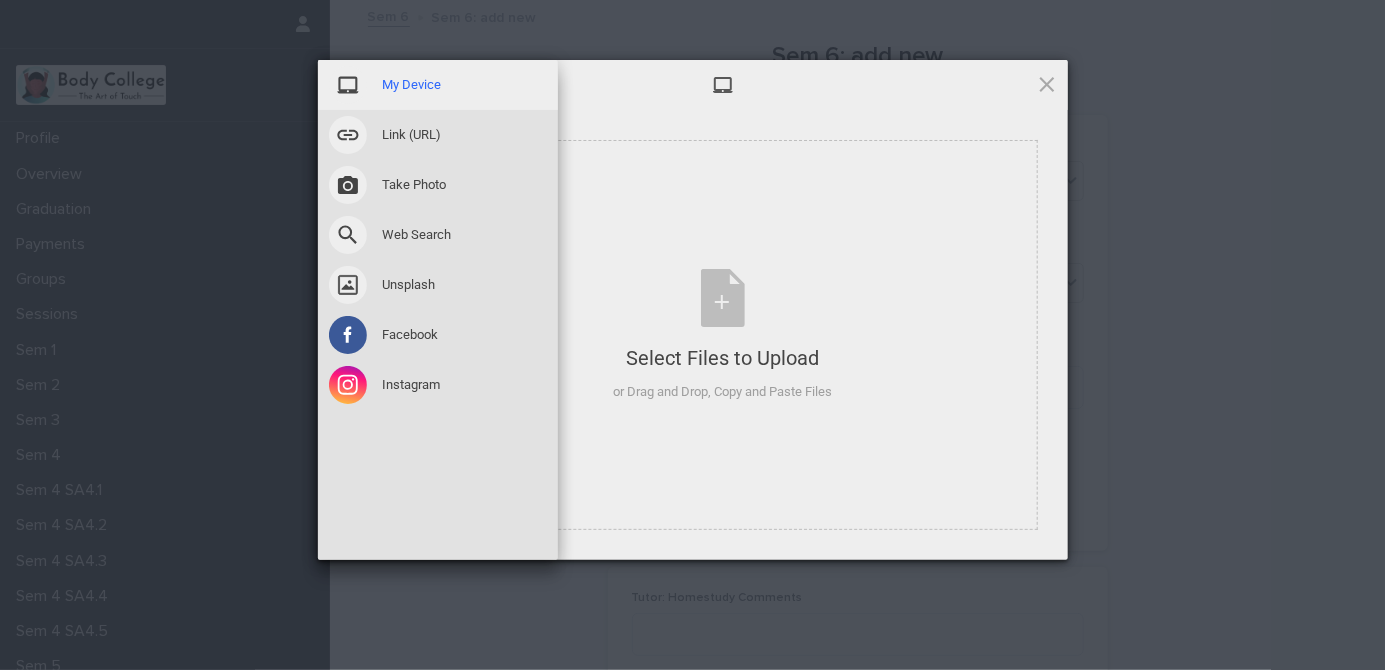 click on "My Device" at bounding box center [438, 85] 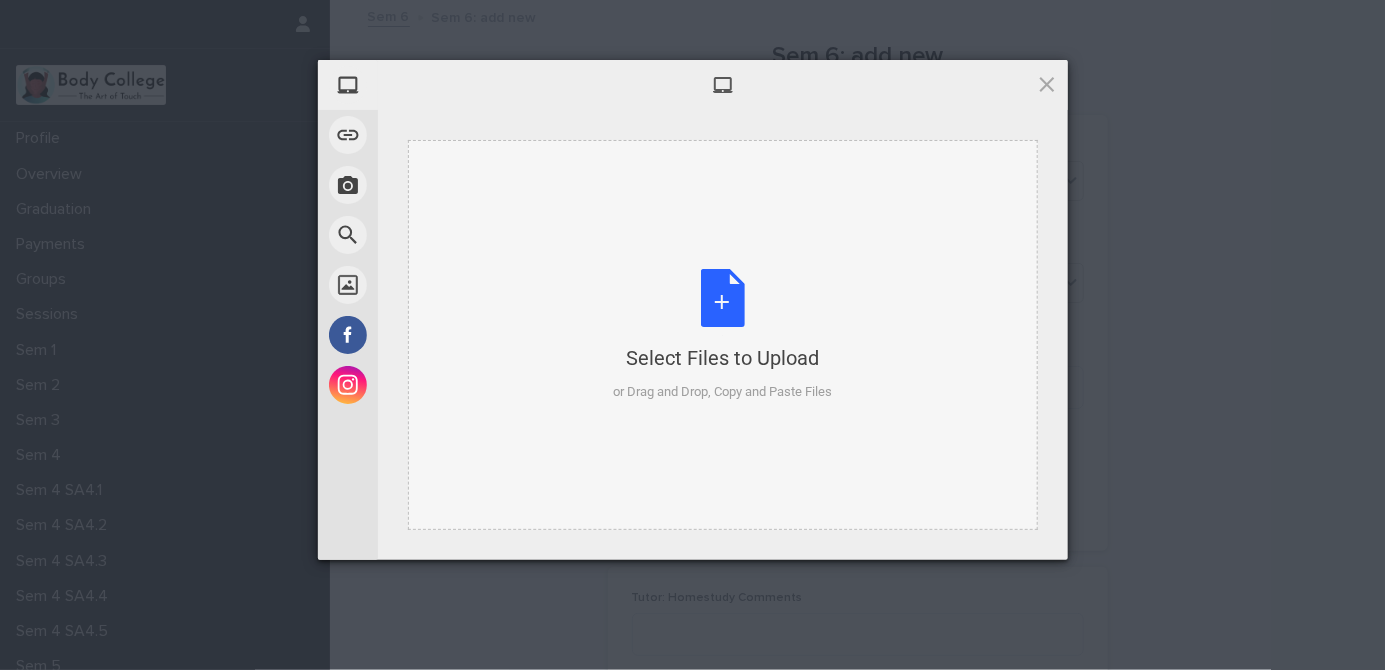 click on "Select Files to Upload
or Drag and Drop, Copy and Paste Files" at bounding box center (722, 335) 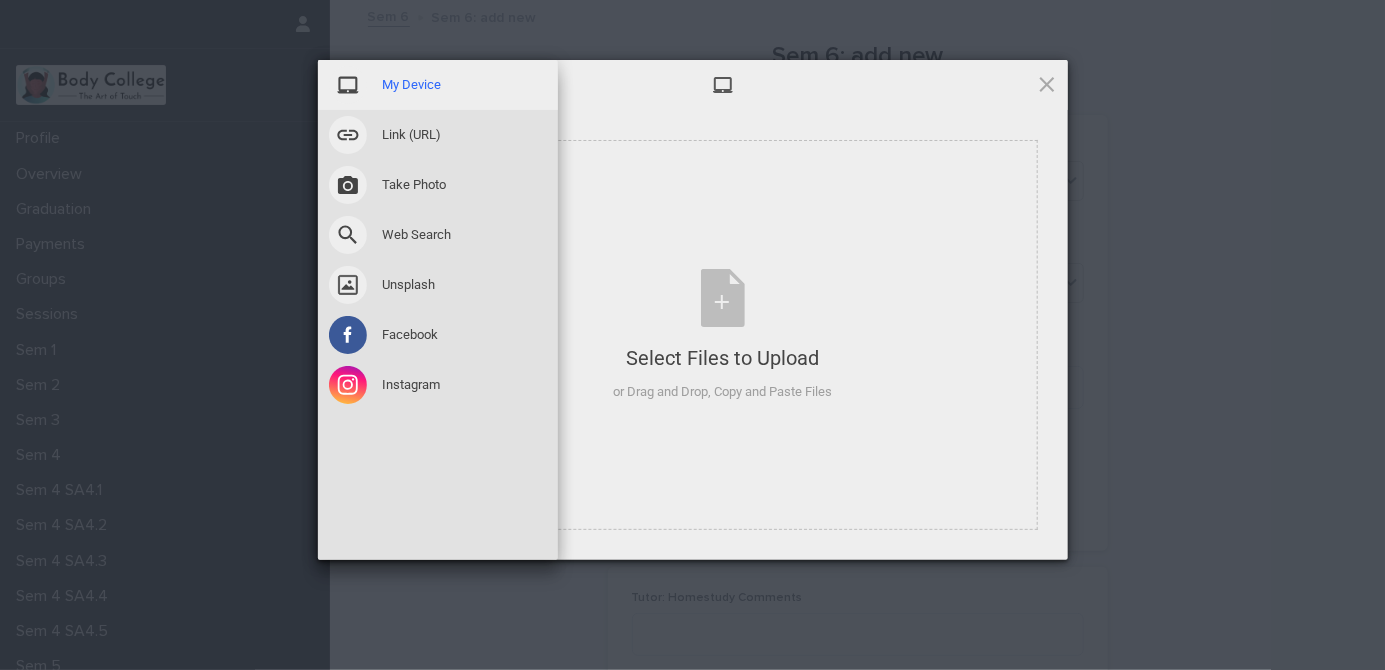 click on "My Device" at bounding box center [438, 85] 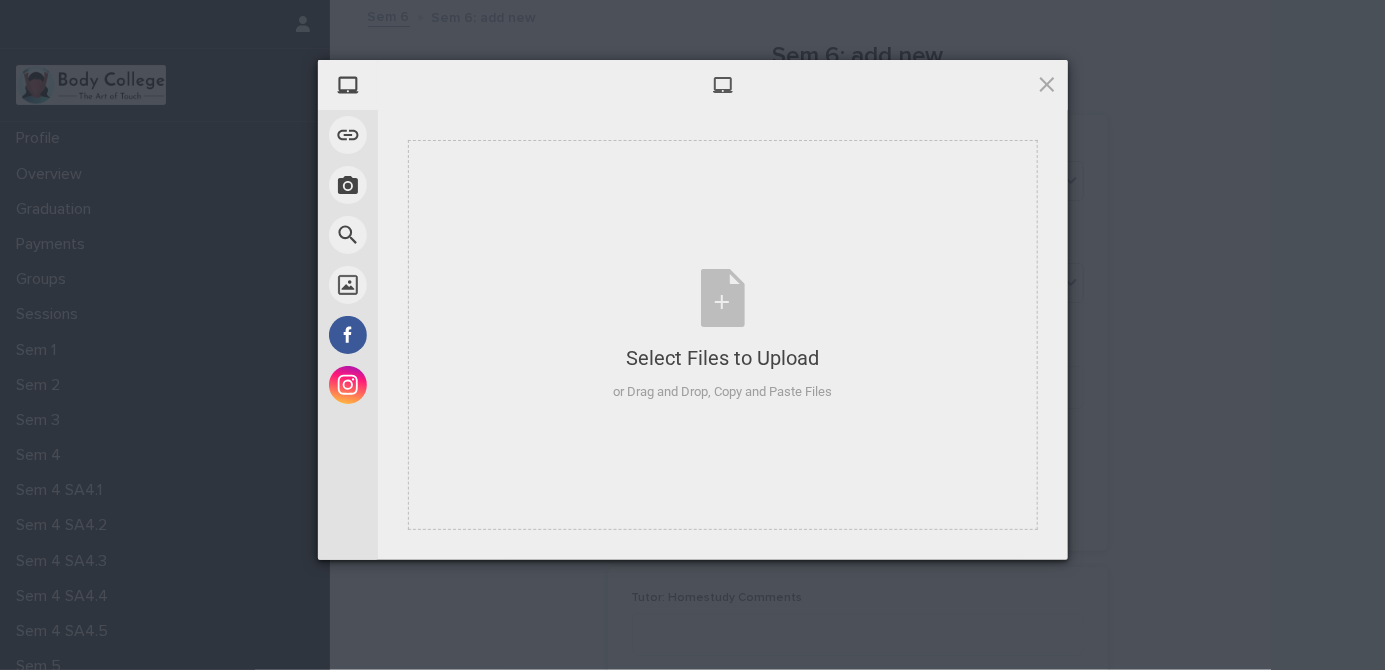 click at bounding box center [723, 85] 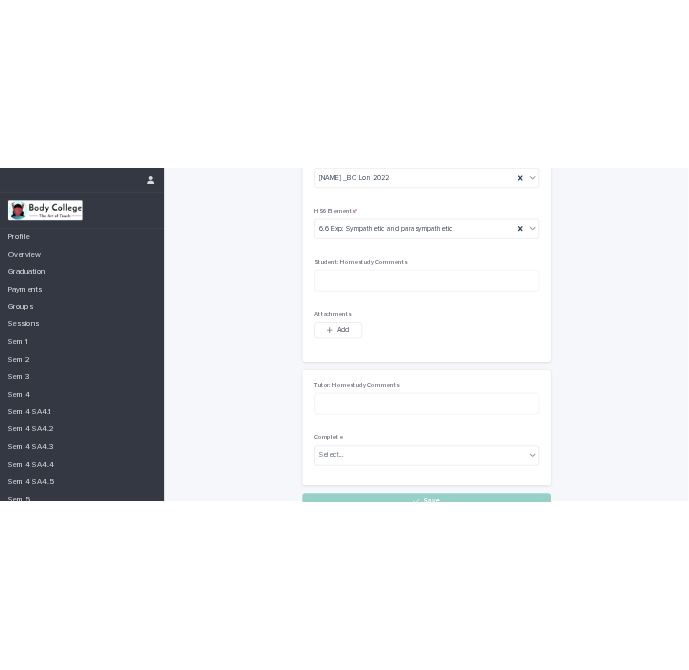 scroll, scrollTop: 77, scrollLeft: 0, axis: vertical 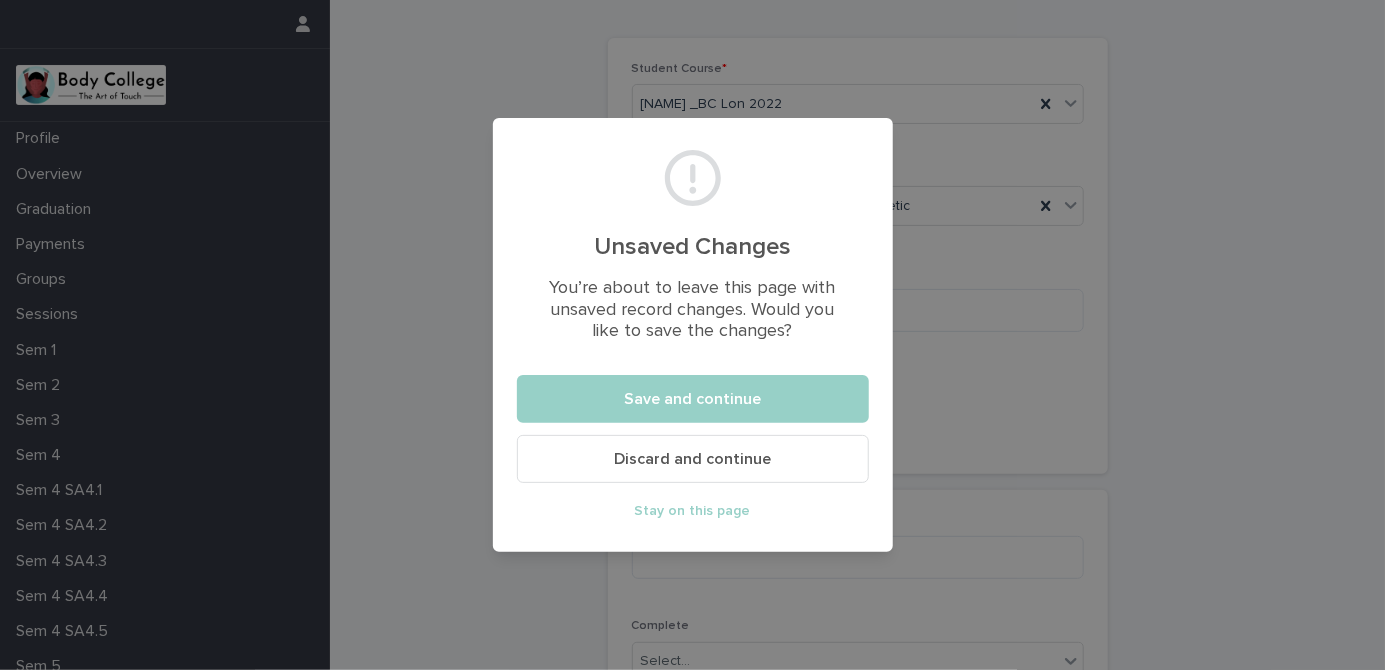 click on "Stay on this page" at bounding box center (693, 511) 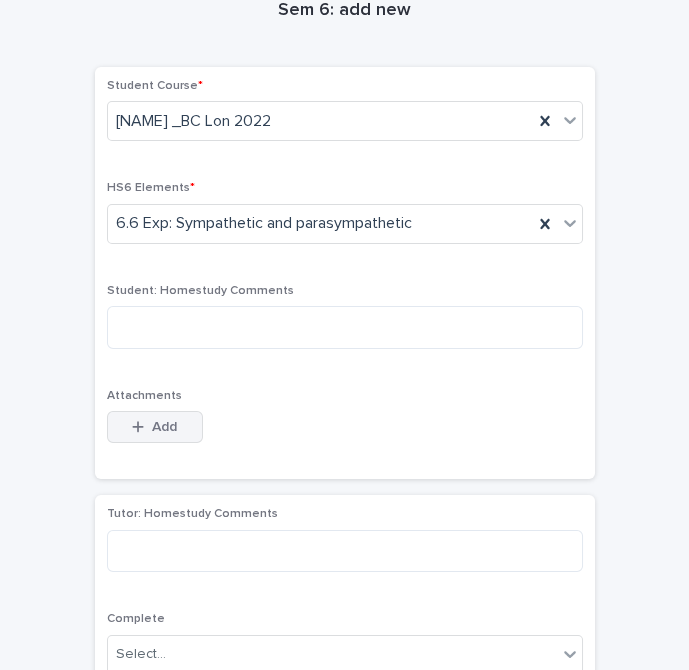 click on "Add" at bounding box center (164, 427) 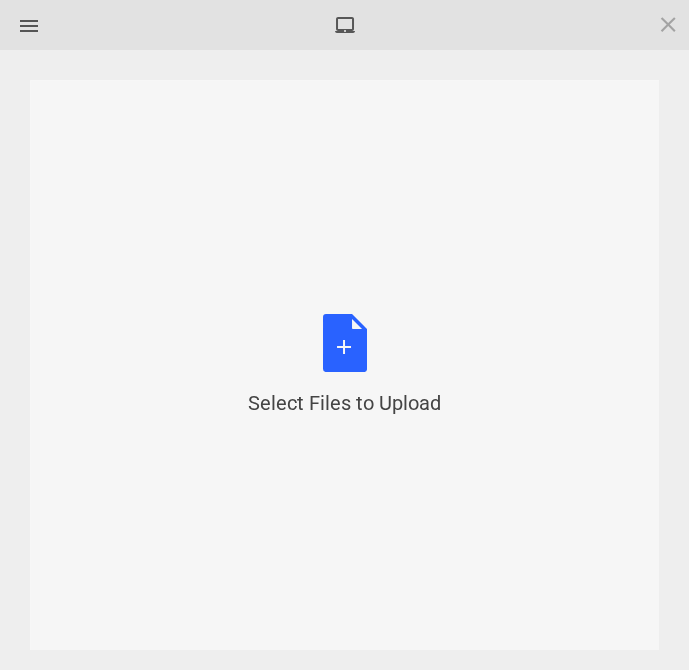 click on "Select Files to Upload
or Drag and Drop, Copy and Paste Files" at bounding box center [344, 365] 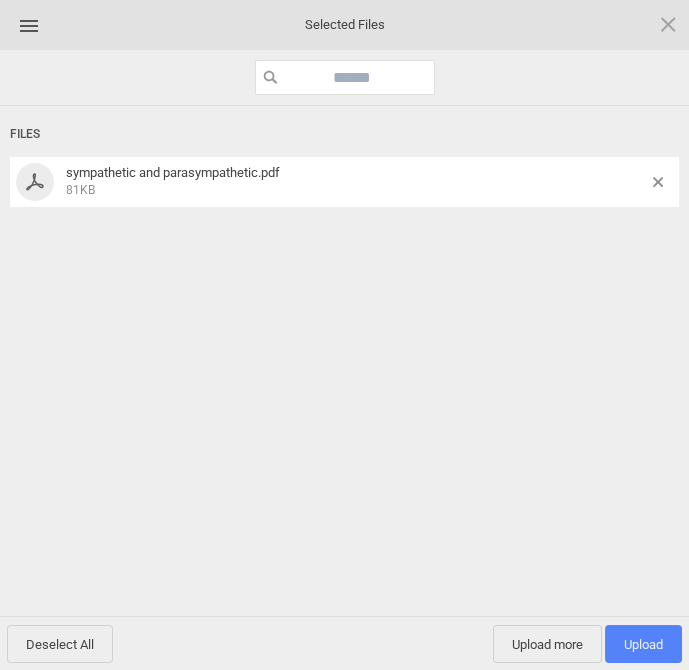 click on "Upload
1" at bounding box center [643, 644] 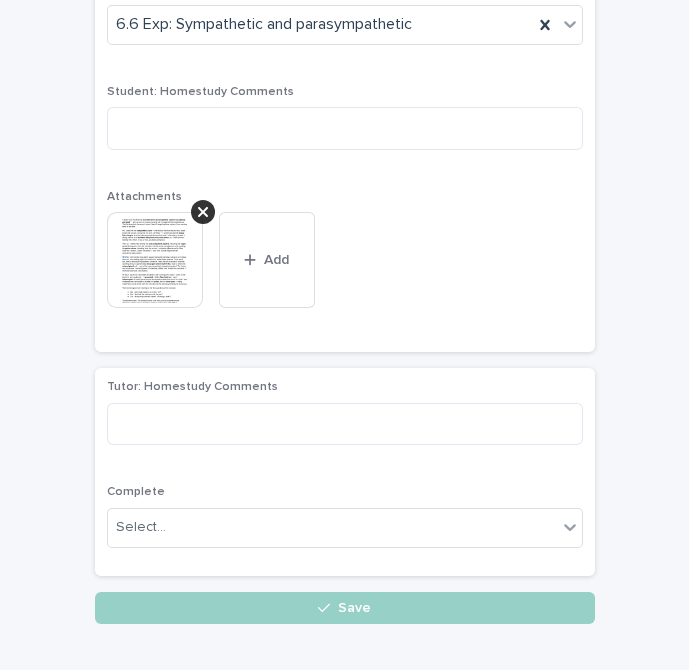 scroll, scrollTop: 289, scrollLeft: 0, axis: vertical 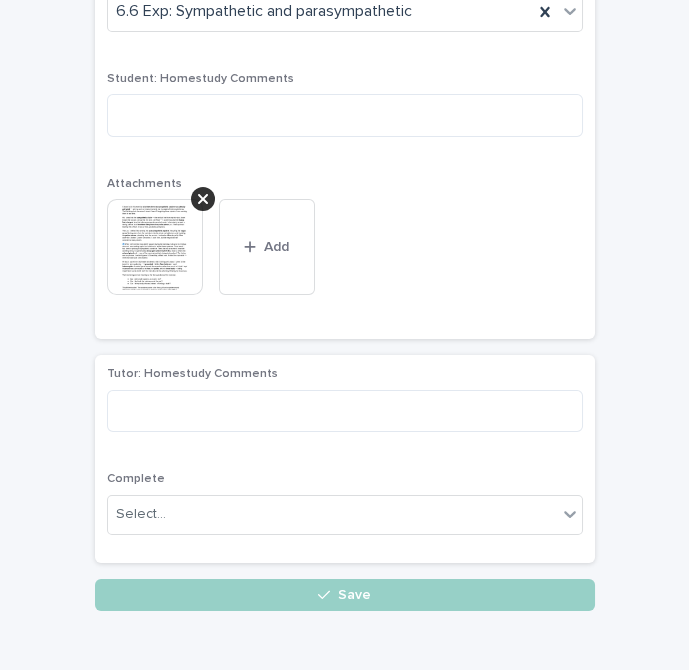 click at bounding box center [328, 595] 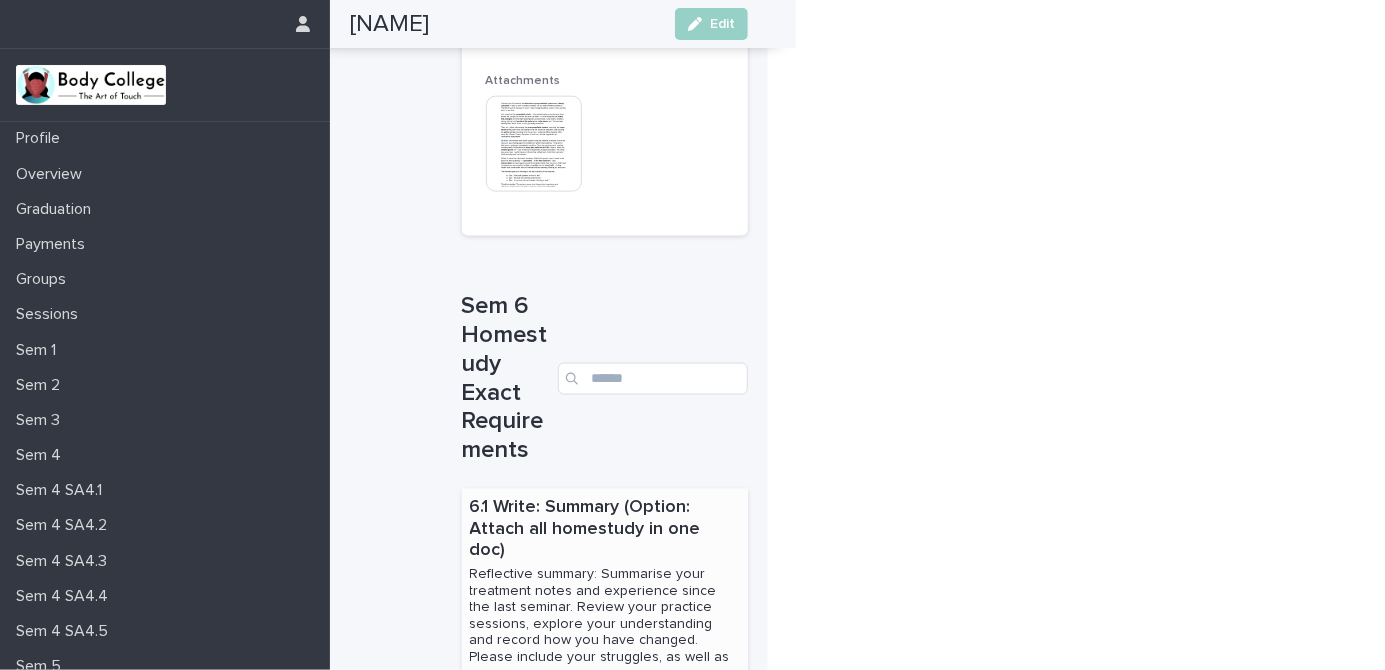 scroll, scrollTop: 1052, scrollLeft: 0, axis: vertical 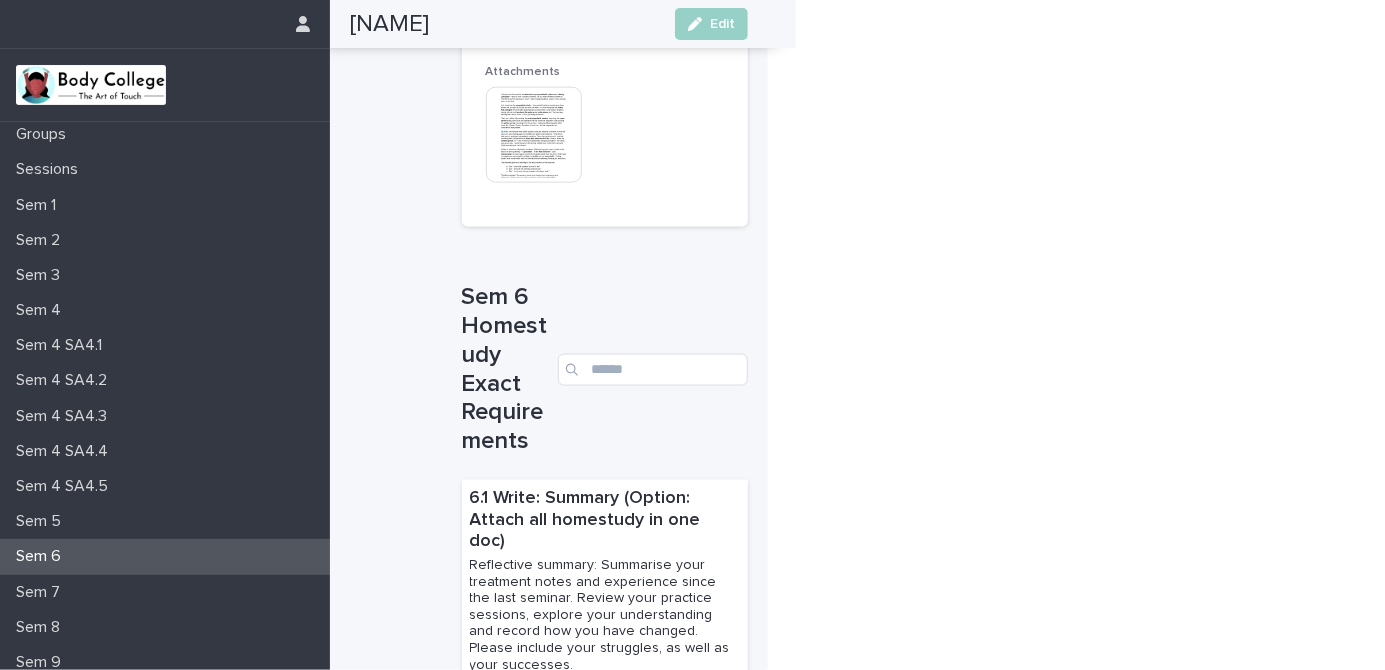 click on "Sem 6" at bounding box center [42, 556] 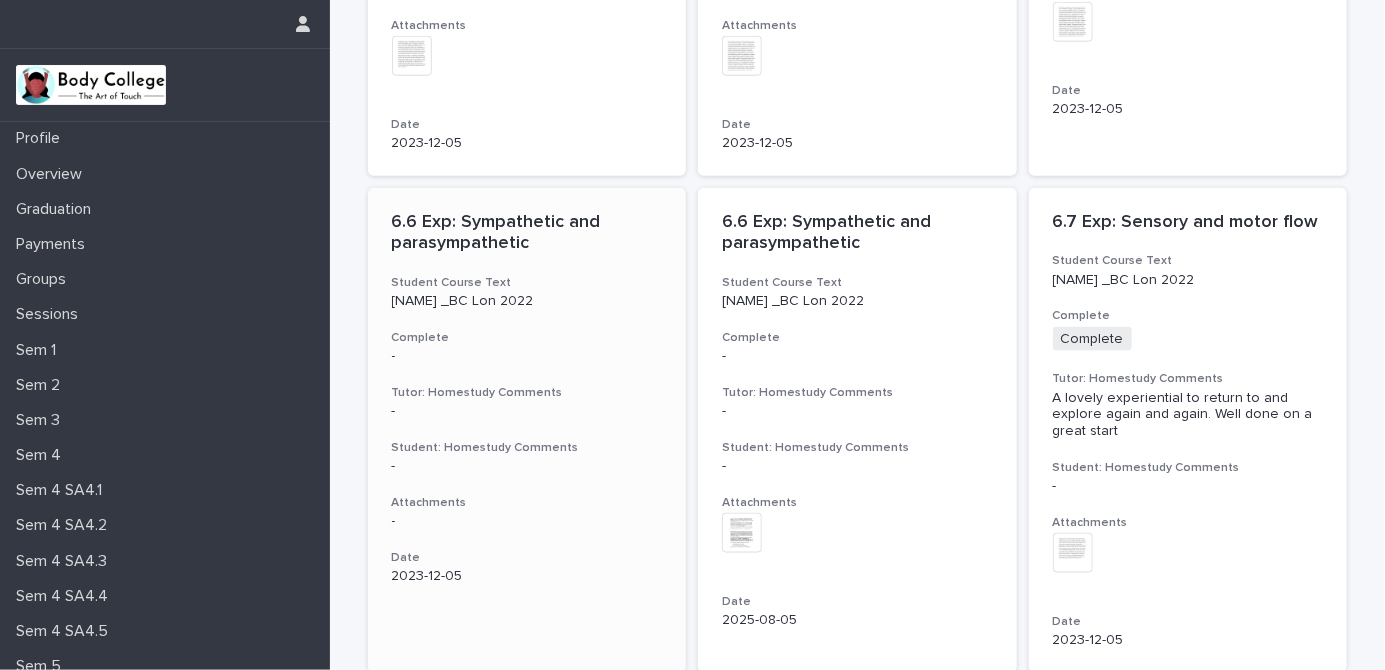 scroll, scrollTop: 1104, scrollLeft: 0, axis: vertical 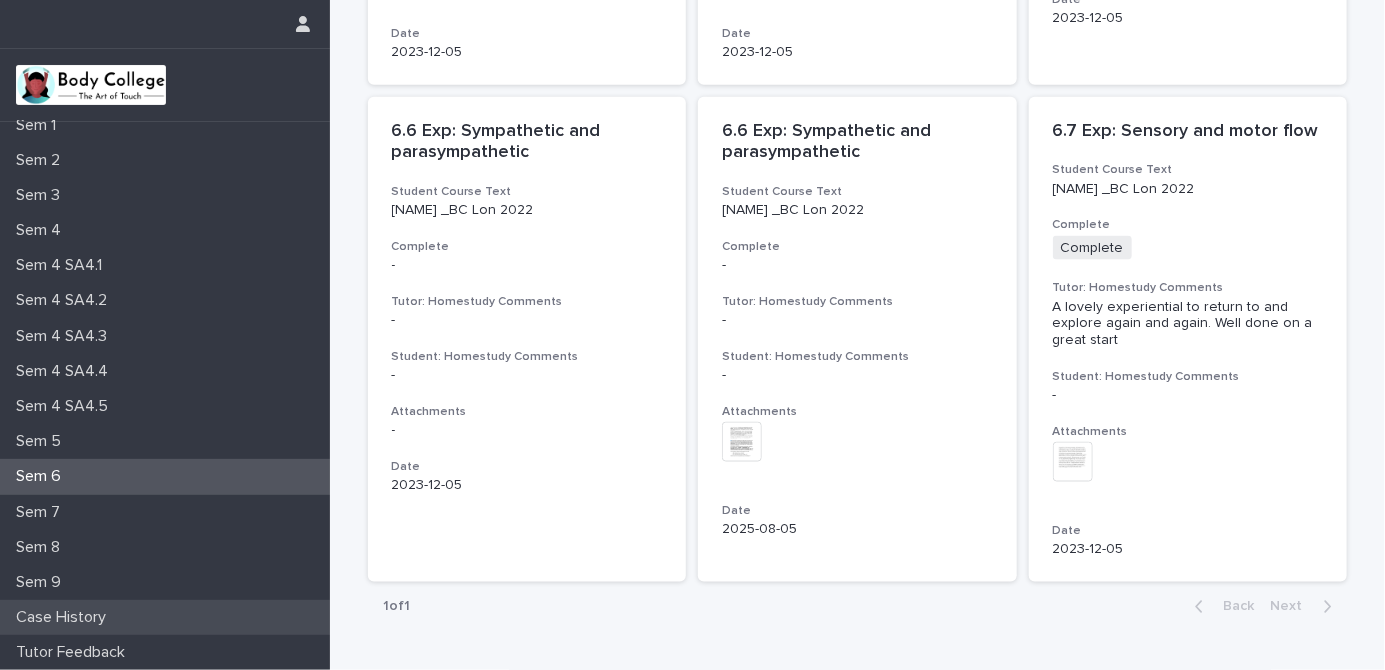 click on "Case History" at bounding box center (65, 617) 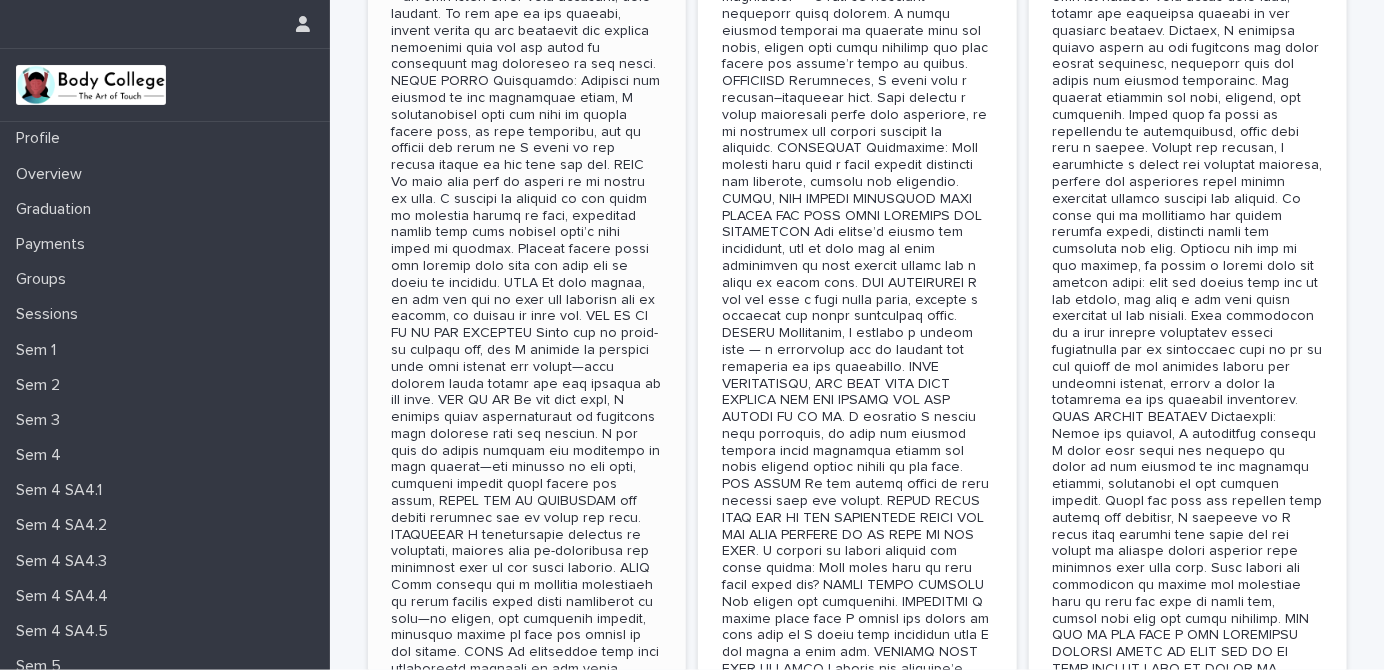 scroll, scrollTop: 2665, scrollLeft: 0, axis: vertical 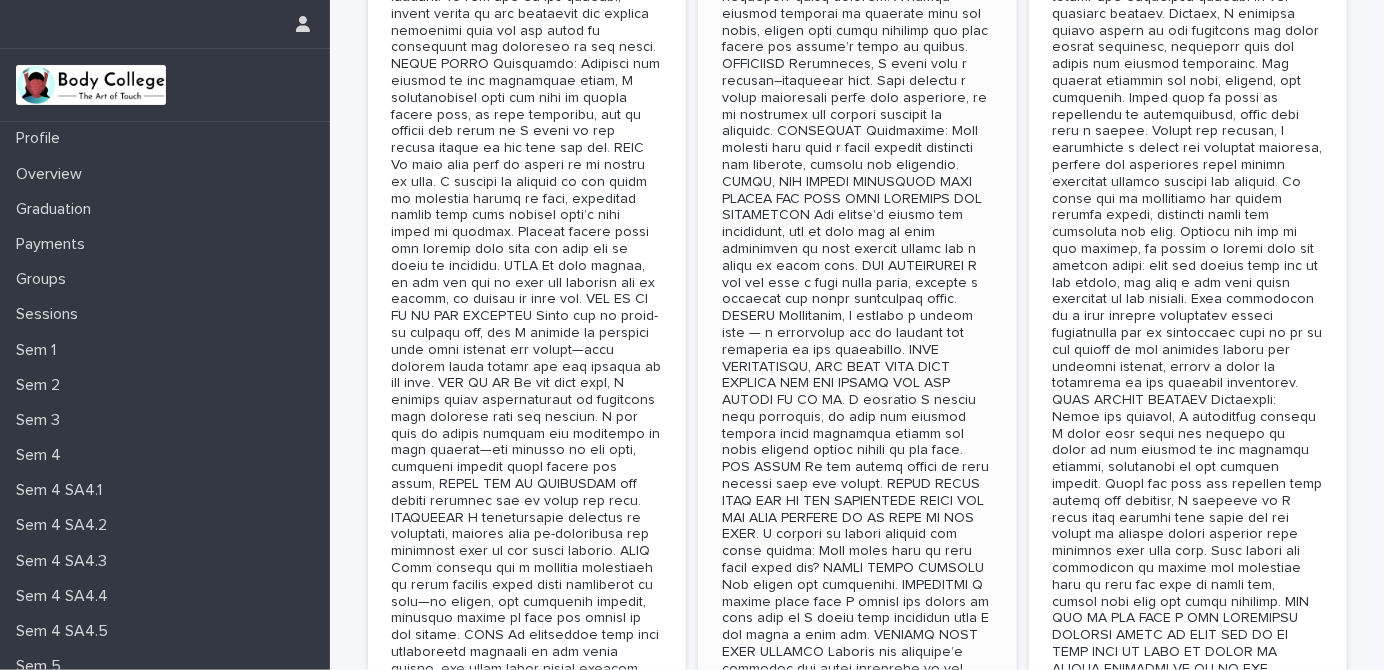 click at bounding box center (857, 2130) 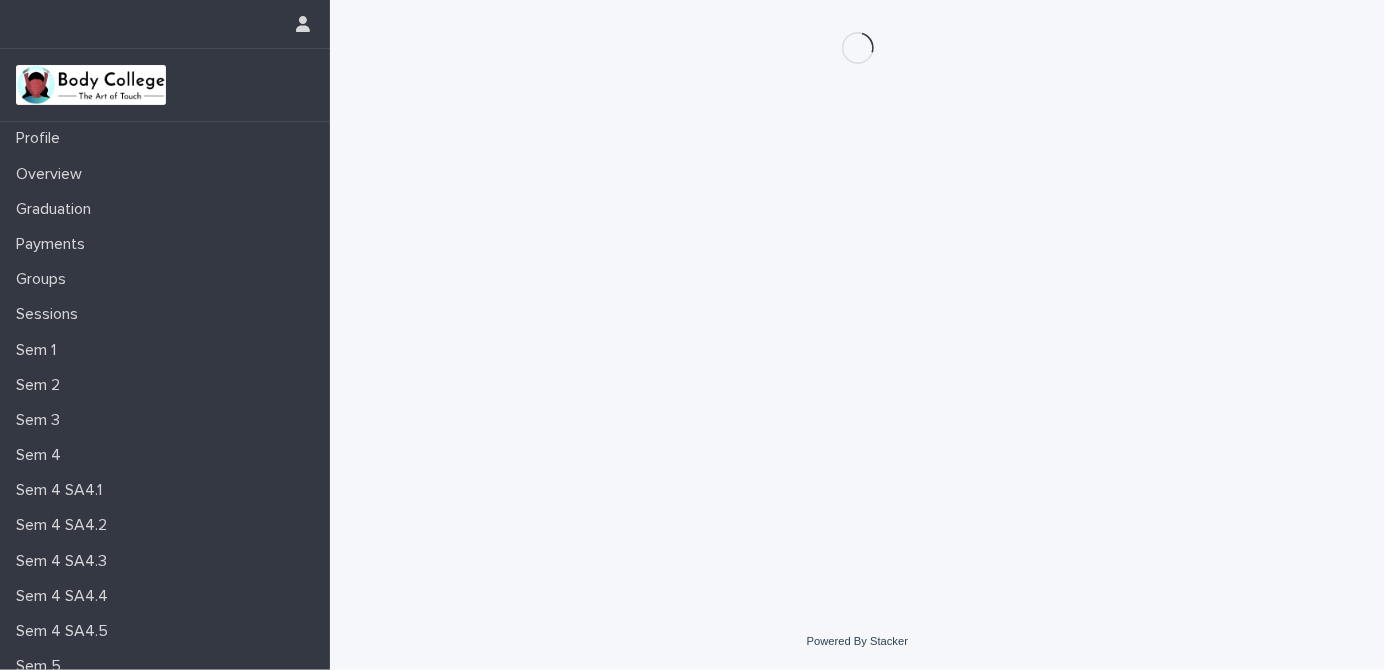 scroll, scrollTop: 0, scrollLeft: 0, axis: both 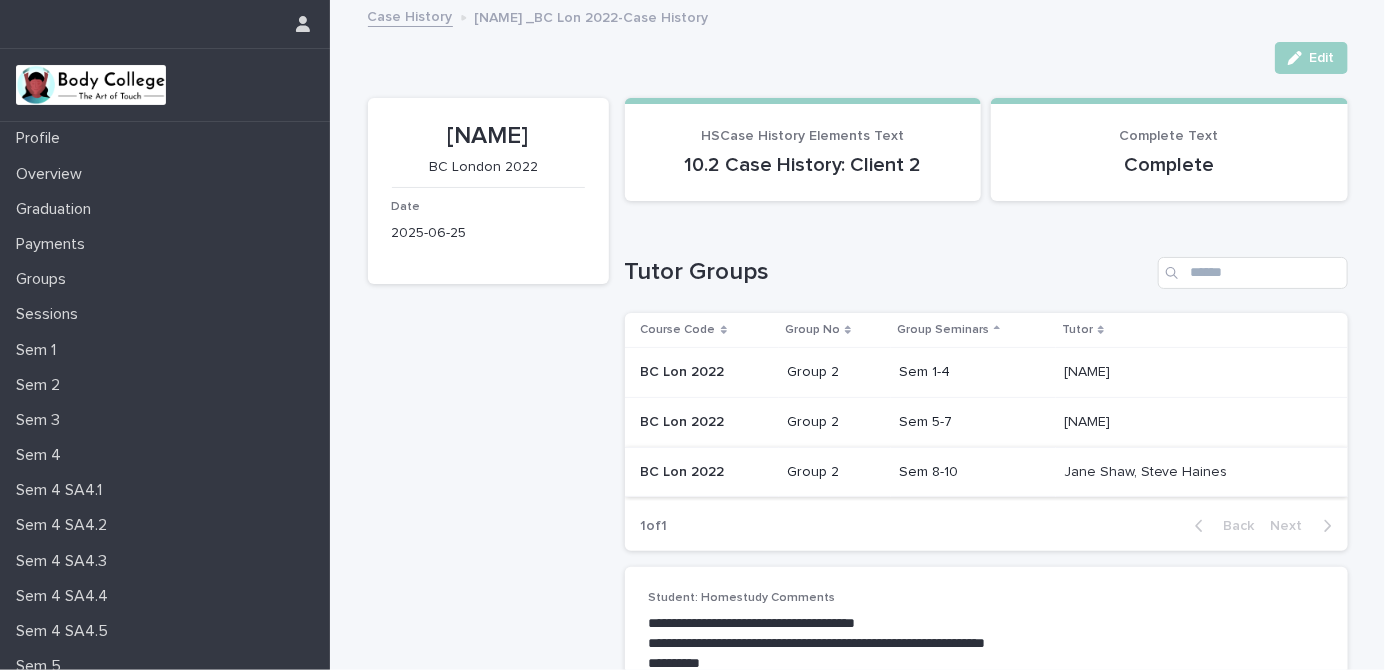 click on "1  of  1 Back Next" at bounding box center [986, 526] 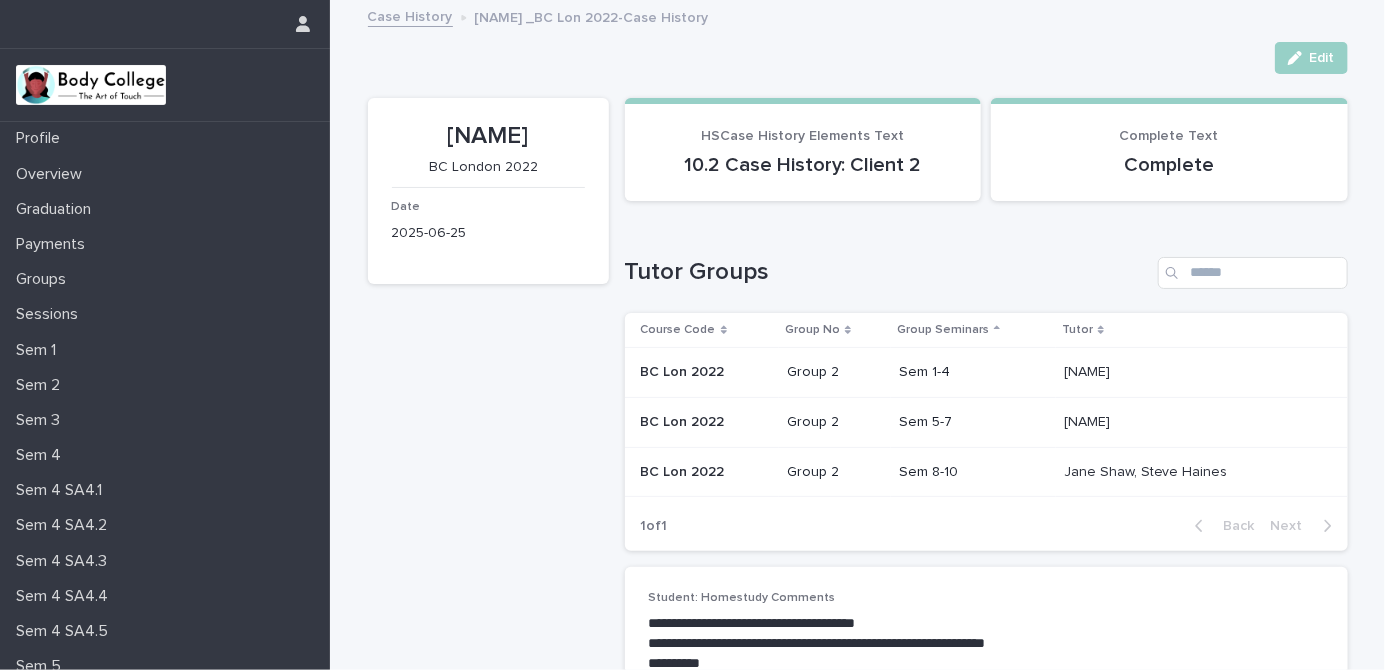click on "Sem 8-10" at bounding box center [973, 472] 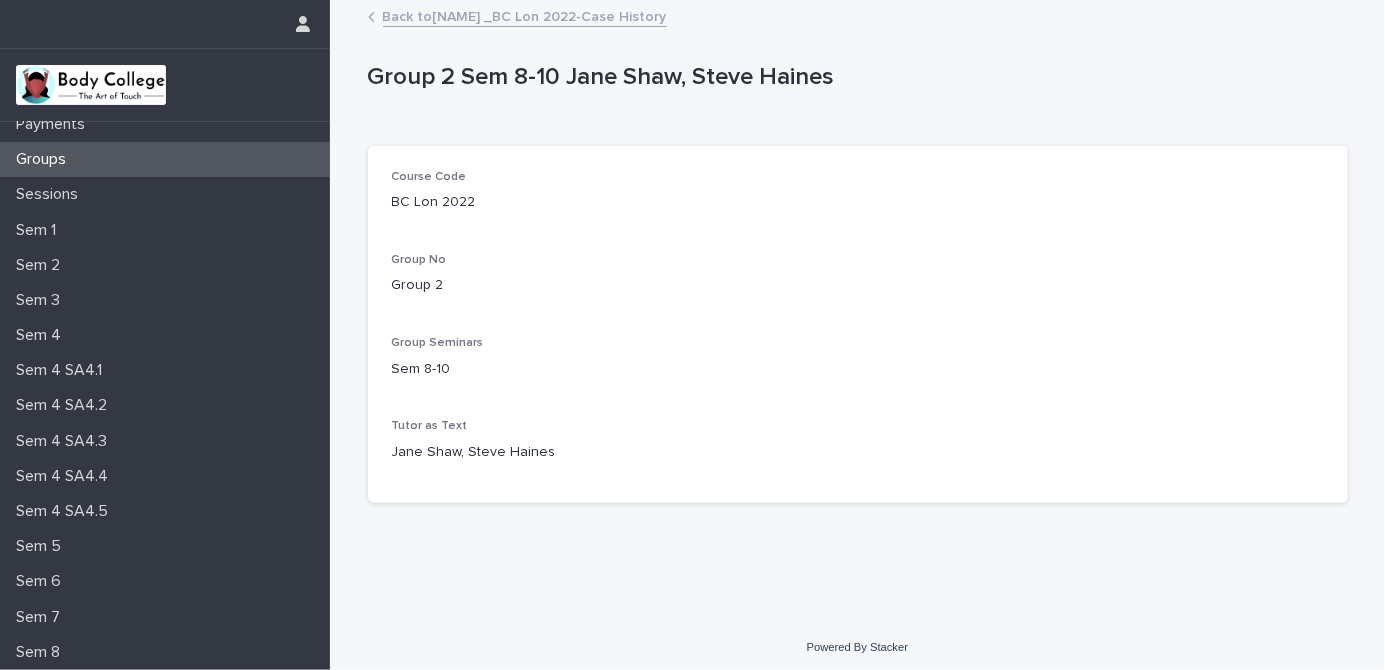 scroll, scrollTop: 225, scrollLeft: 0, axis: vertical 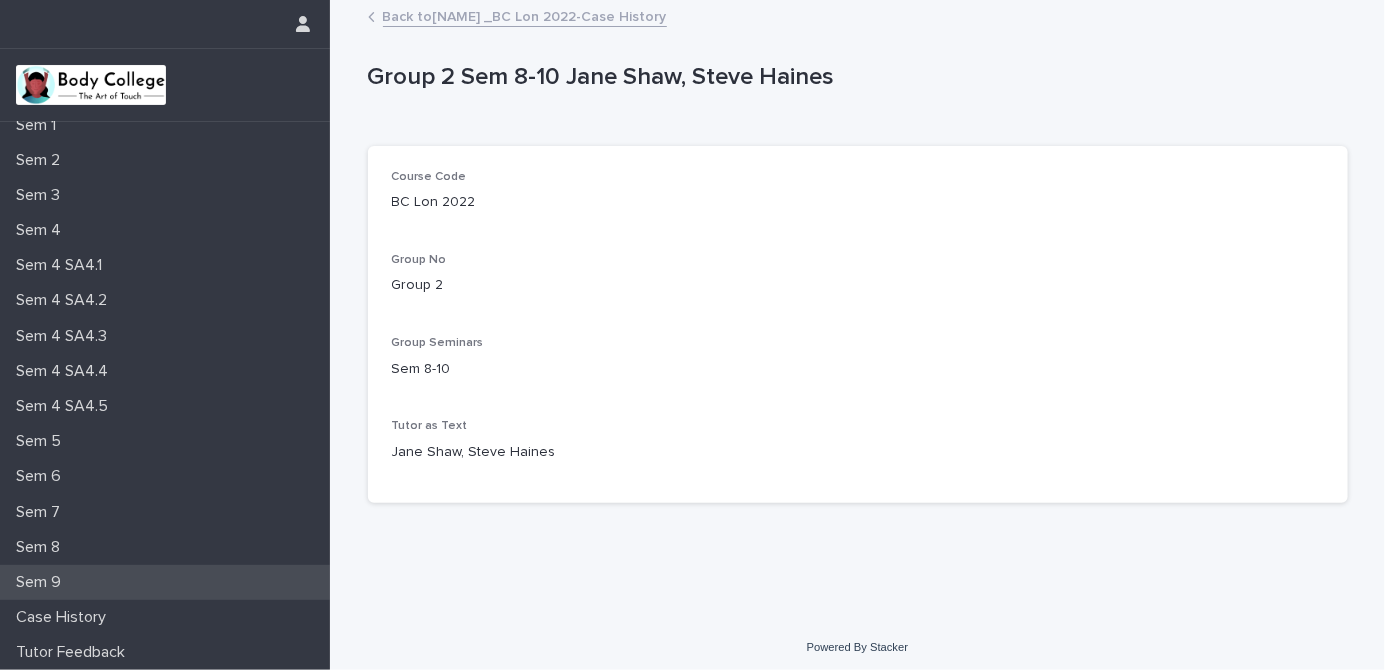 click on "Sem 9" at bounding box center [165, 582] 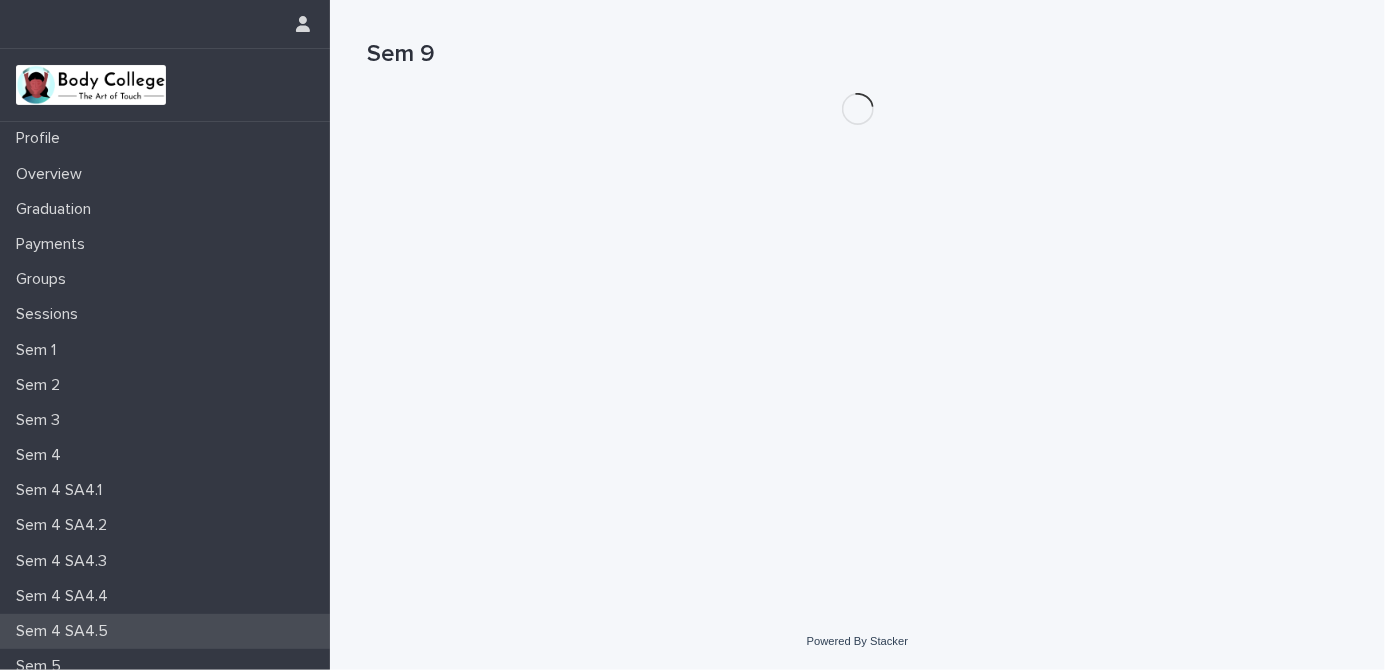 click on "Sem 4 SA4.5" at bounding box center (165, 631) 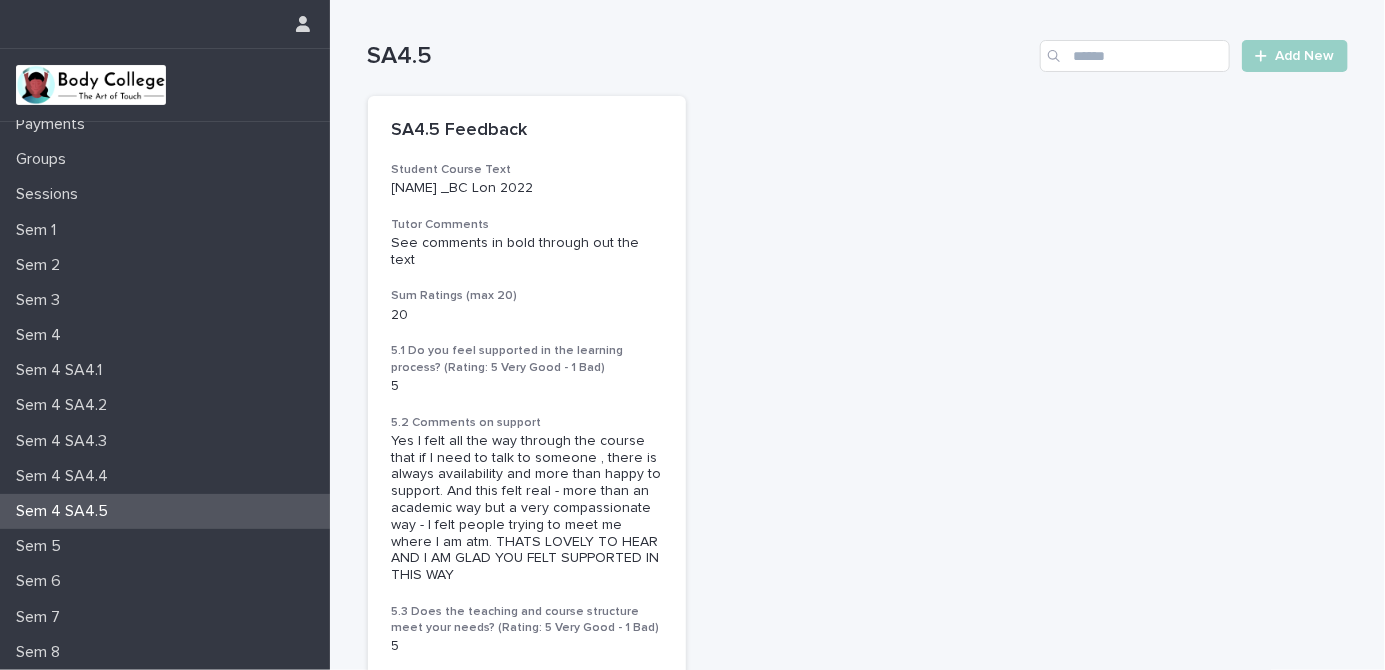 scroll, scrollTop: 225, scrollLeft: 0, axis: vertical 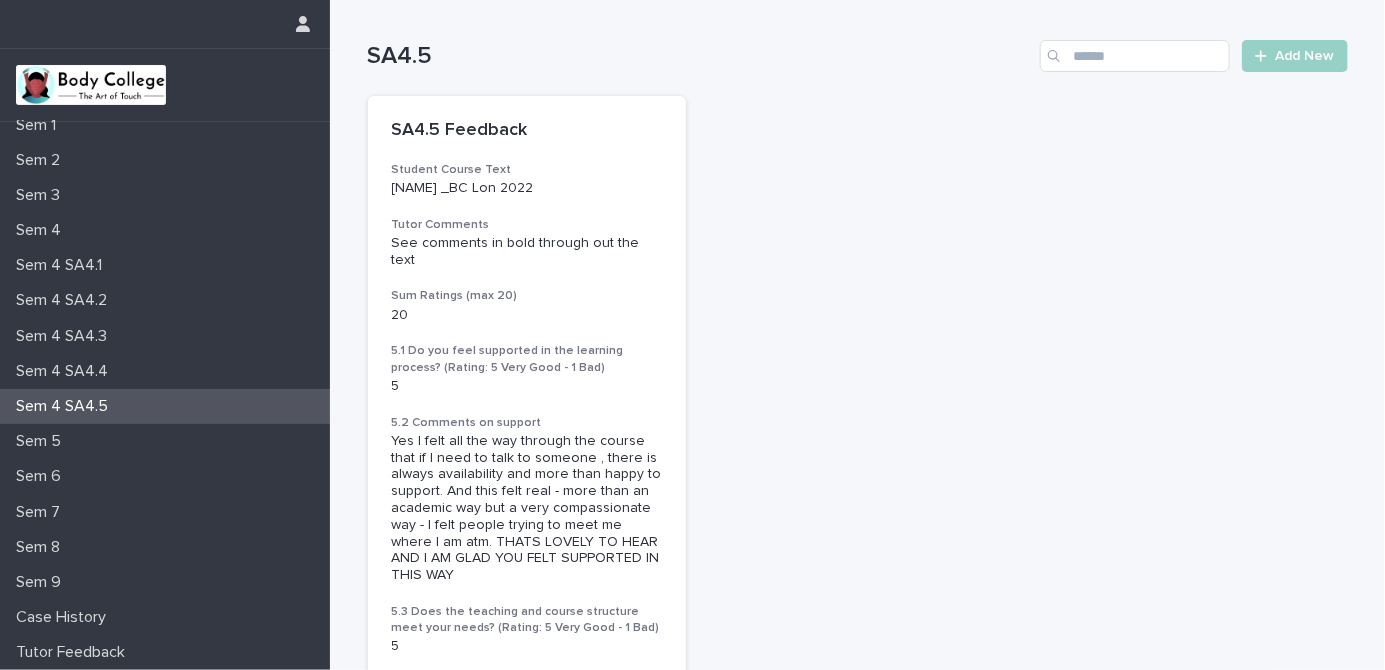 click on "Case History" at bounding box center (165, 617) 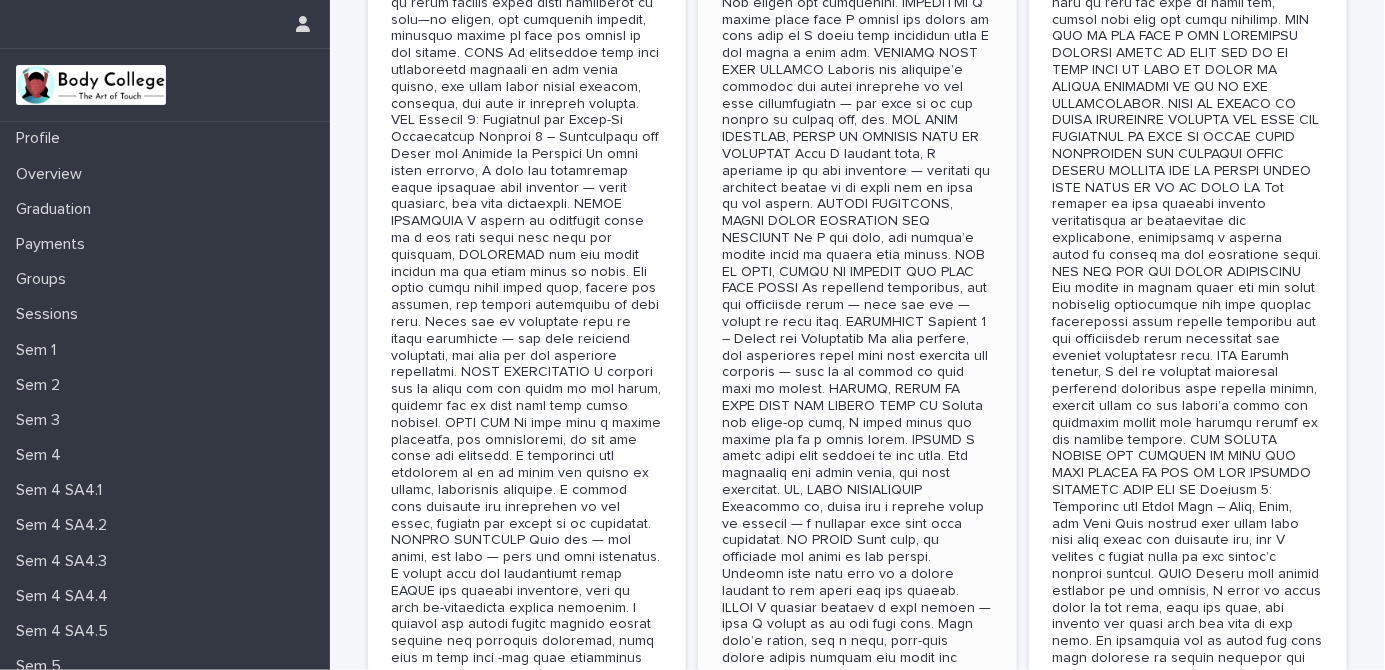 scroll, scrollTop: 3248, scrollLeft: 0, axis: vertical 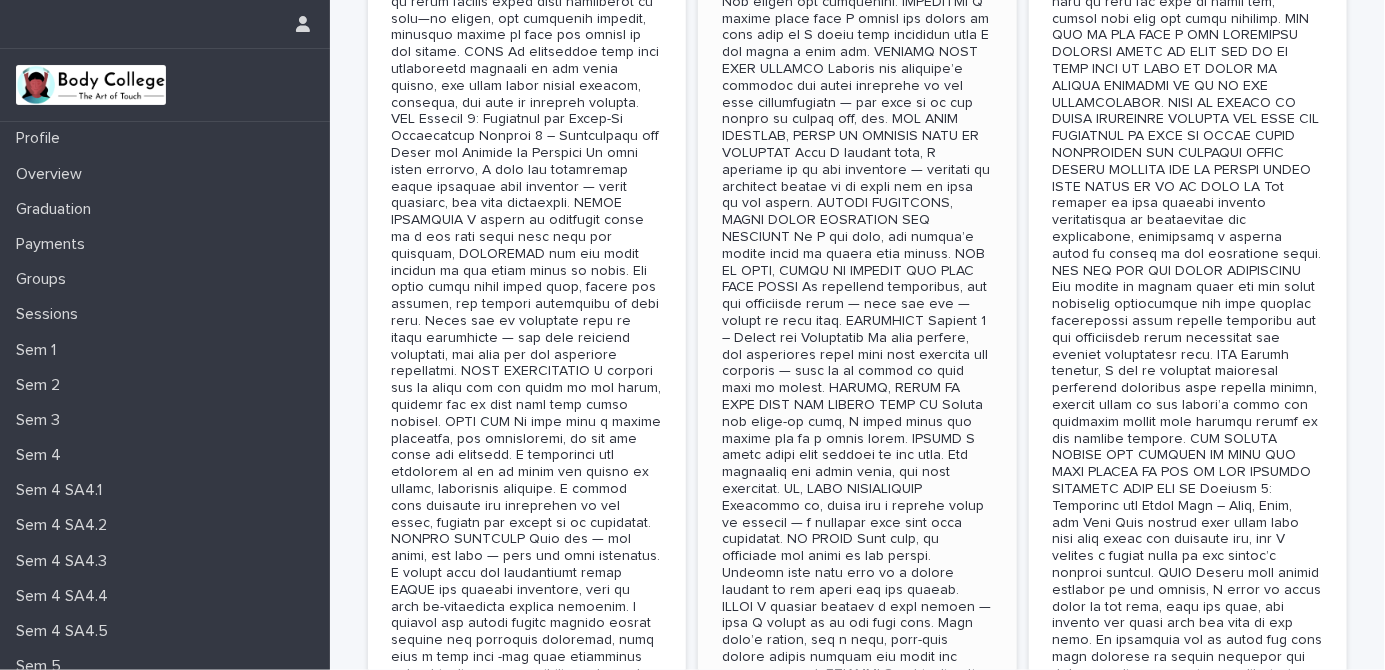 click at bounding box center [857, 1547] 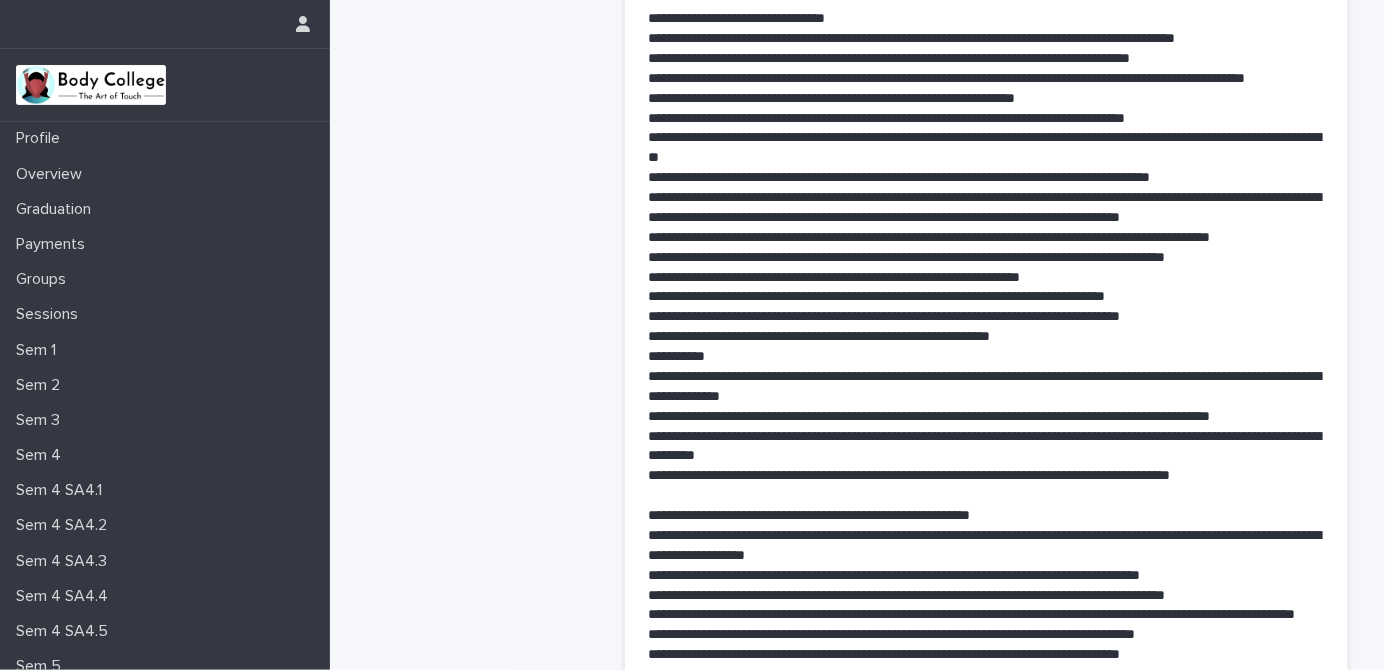 scroll, scrollTop: 7, scrollLeft: 0, axis: vertical 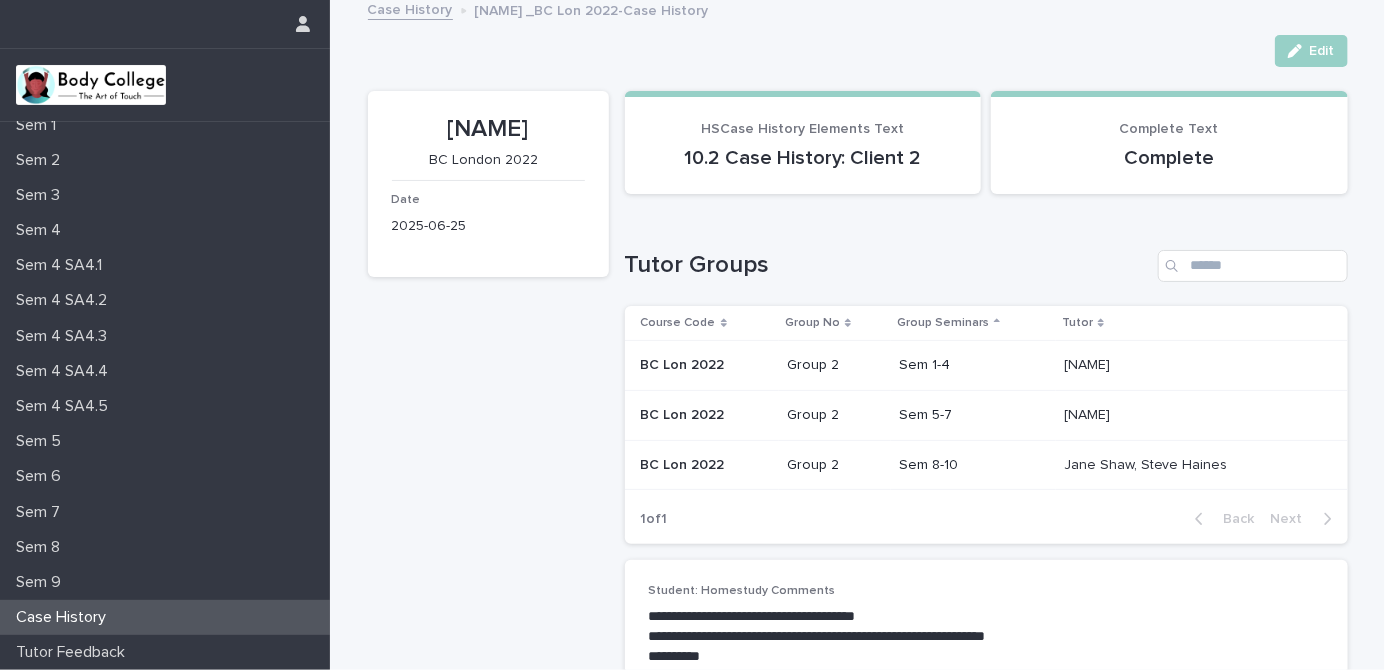 click on "Case History" at bounding box center (65, 617) 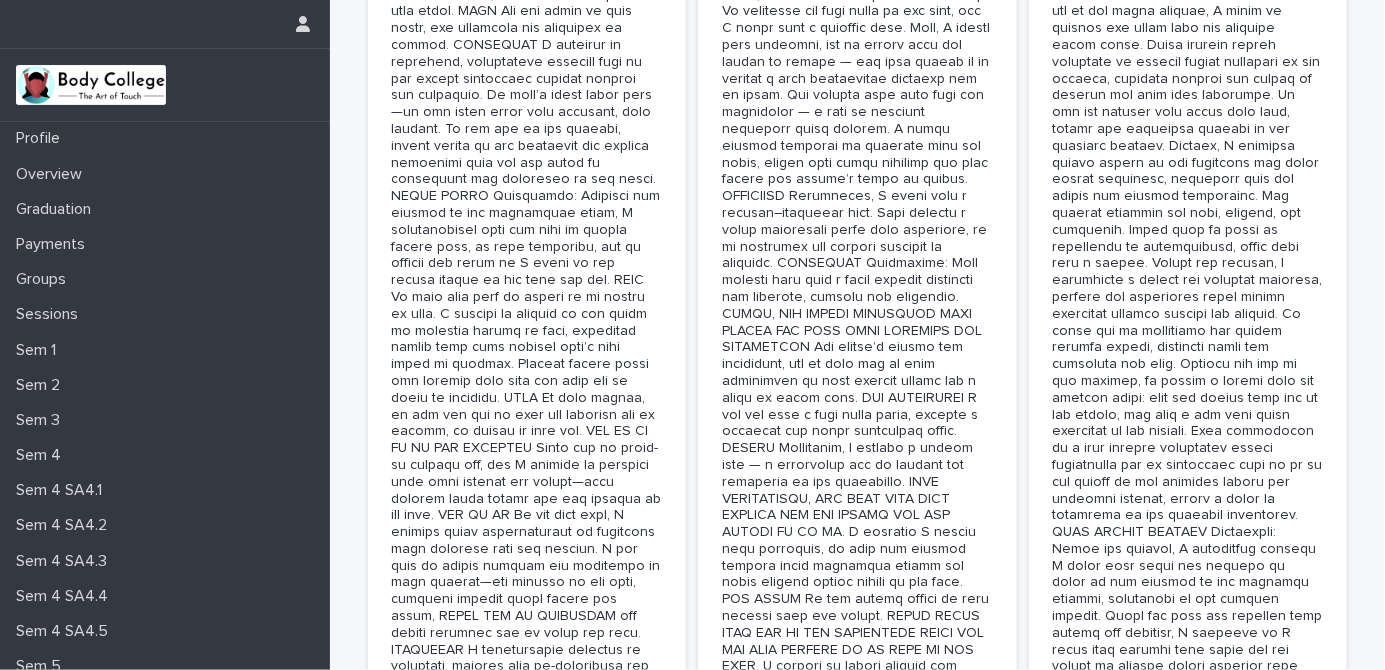 scroll, scrollTop: 2532, scrollLeft: 0, axis: vertical 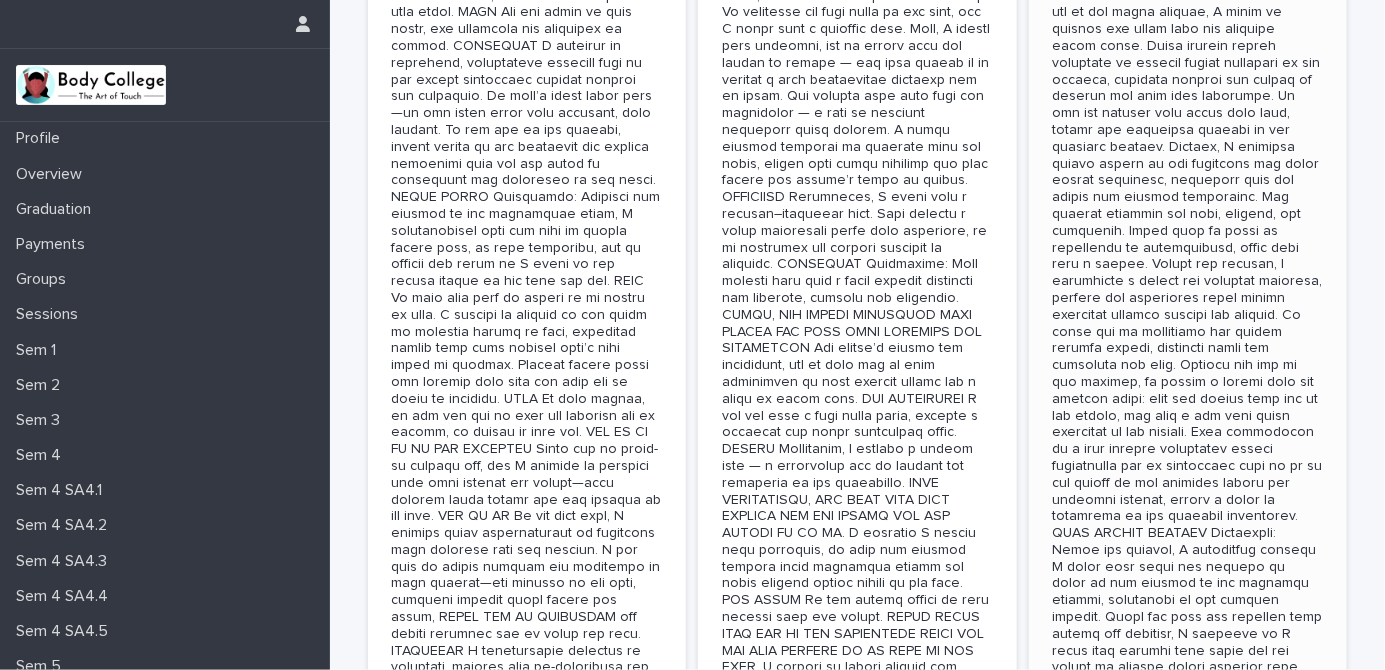 click at bounding box center [1188, 1566] 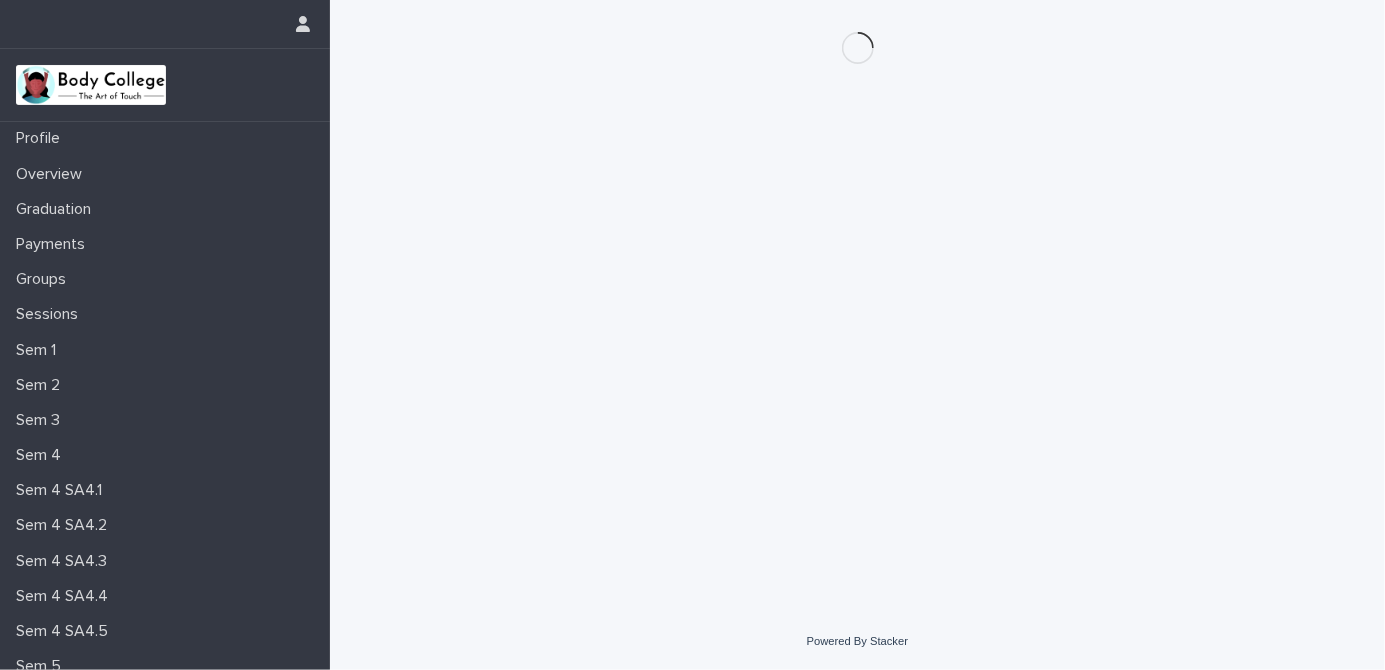scroll, scrollTop: 0, scrollLeft: 0, axis: both 